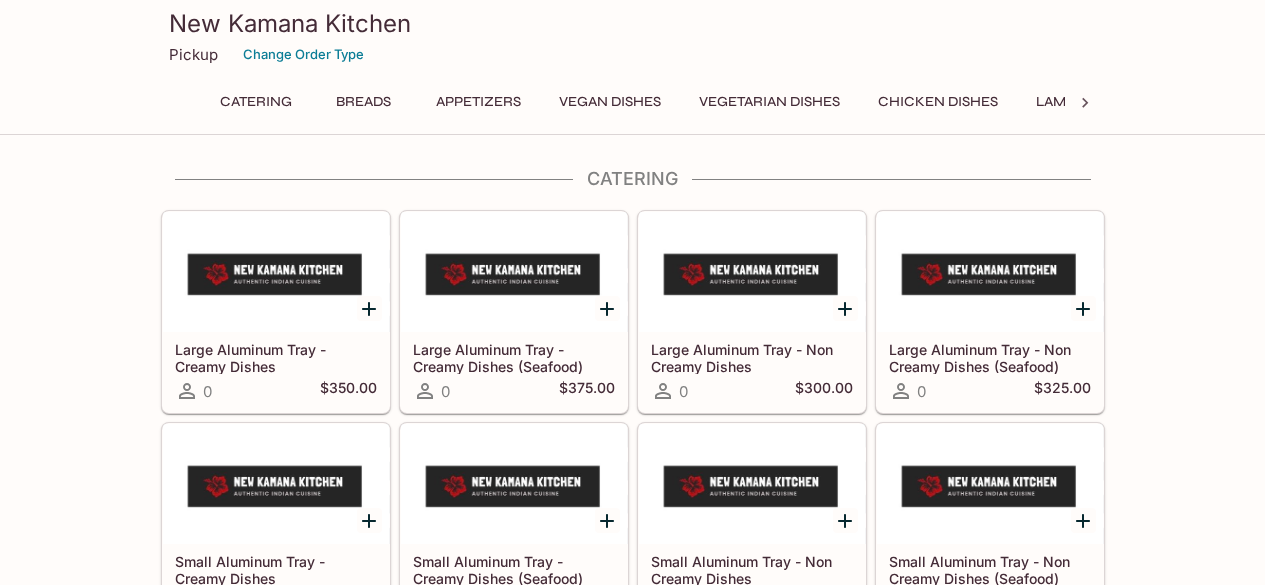 scroll, scrollTop: 0, scrollLeft: 0, axis: both 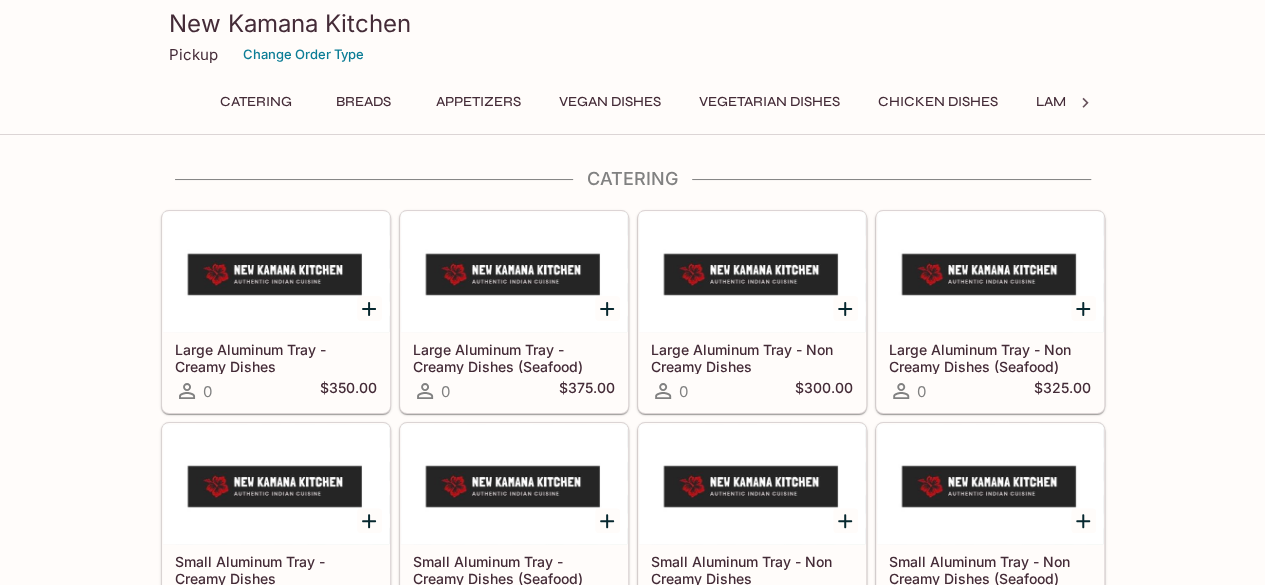 click on "Pickup Change Order Type" at bounding box center (633, 54) 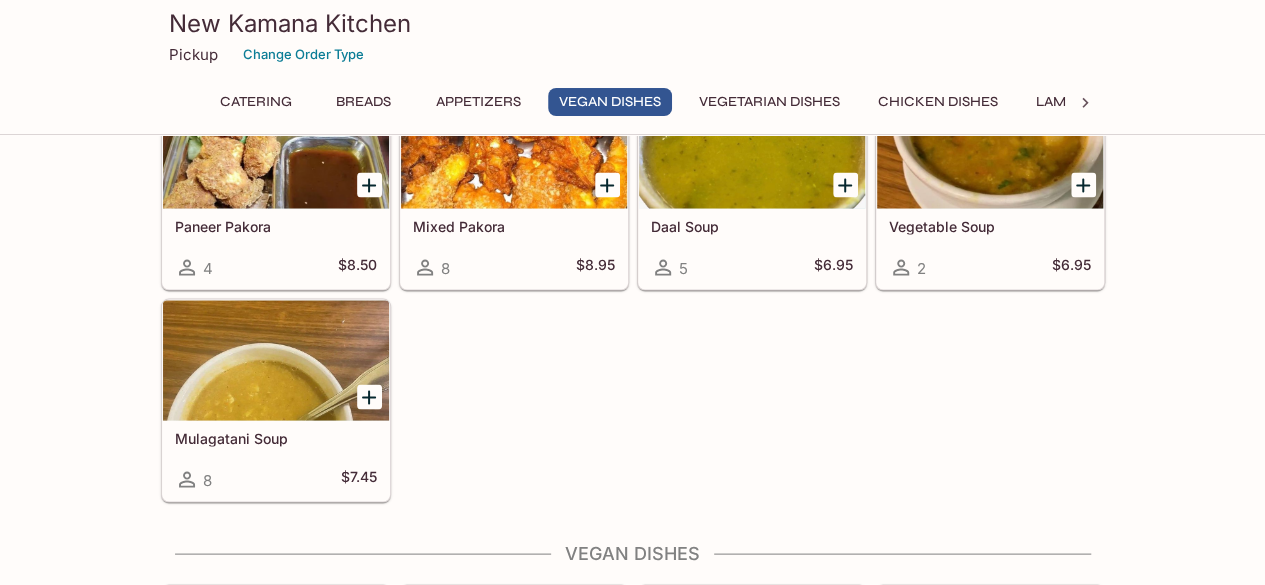 scroll, scrollTop: 2116, scrollLeft: 0, axis: vertical 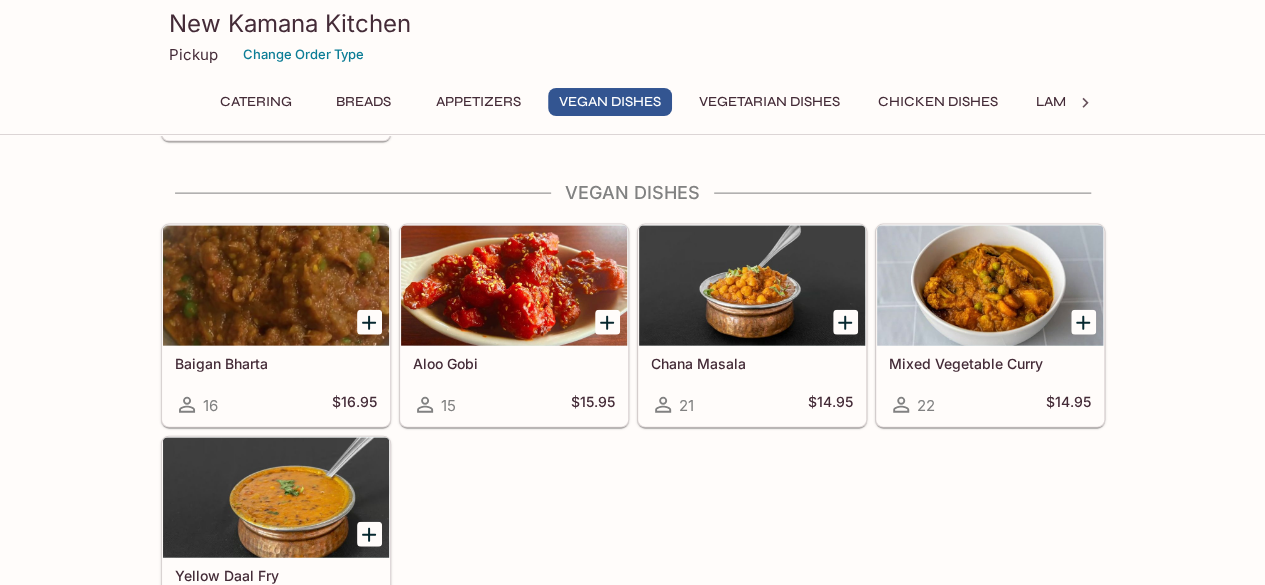 click at bounding box center [752, 286] 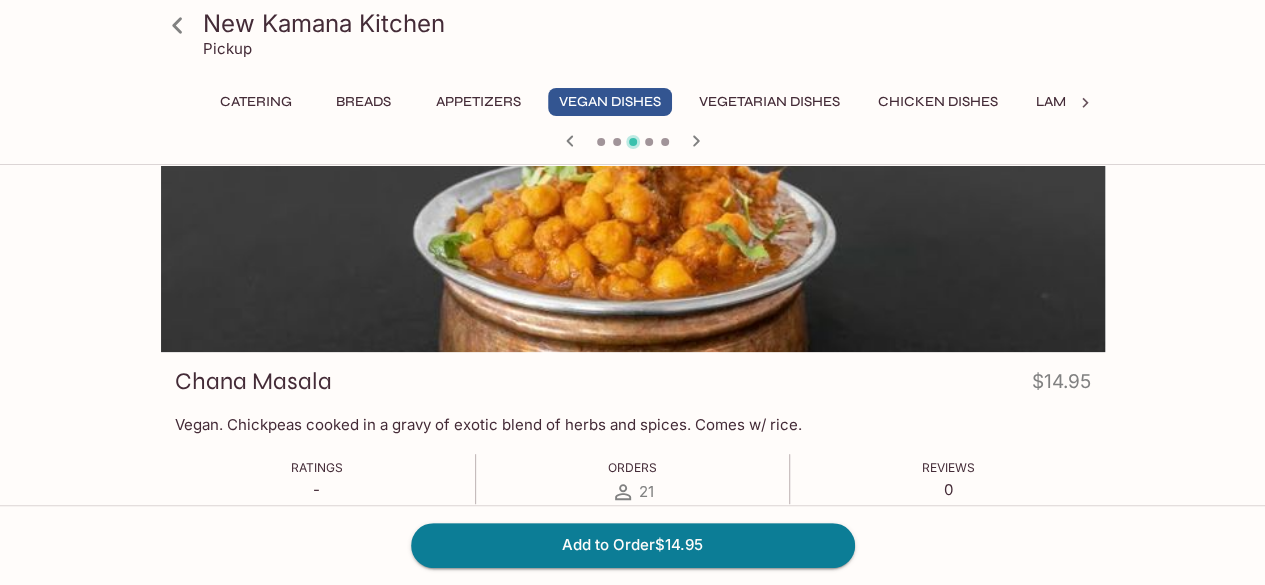 scroll, scrollTop: 0, scrollLeft: 0, axis: both 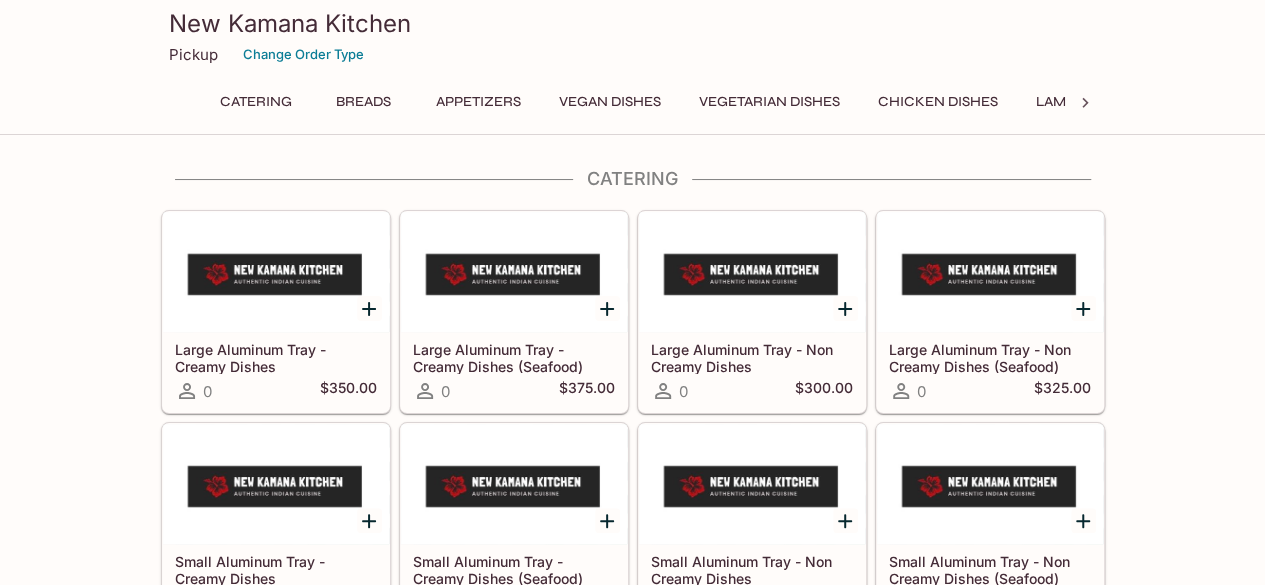 click on "Vegan Dishes" at bounding box center (610, 102) 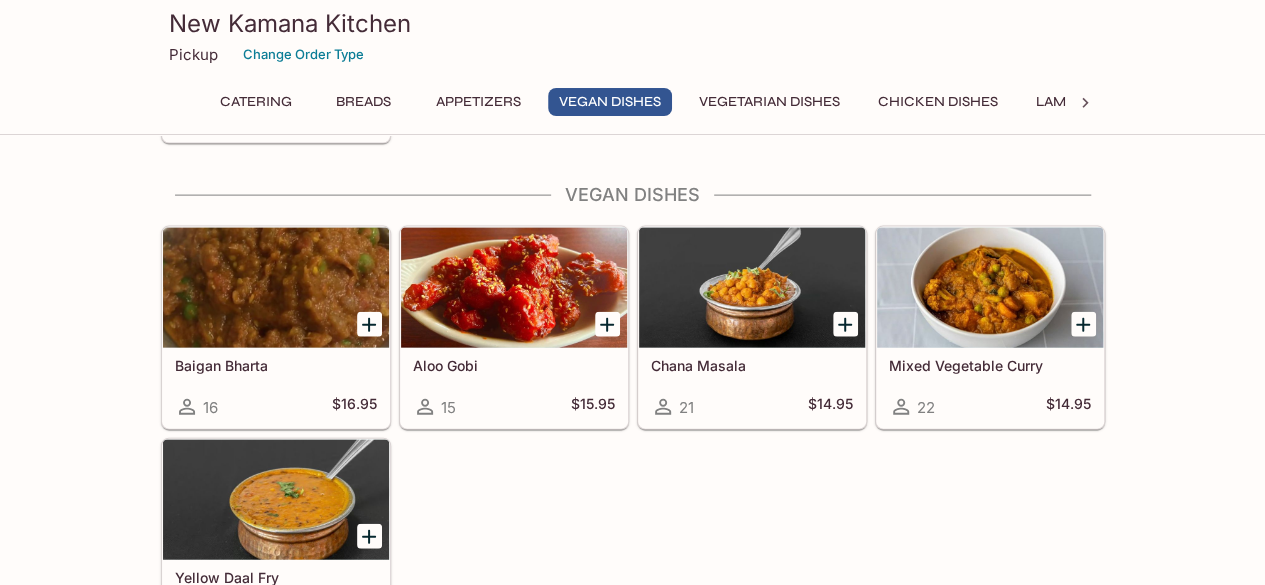 scroll, scrollTop: 2116, scrollLeft: 0, axis: vertical 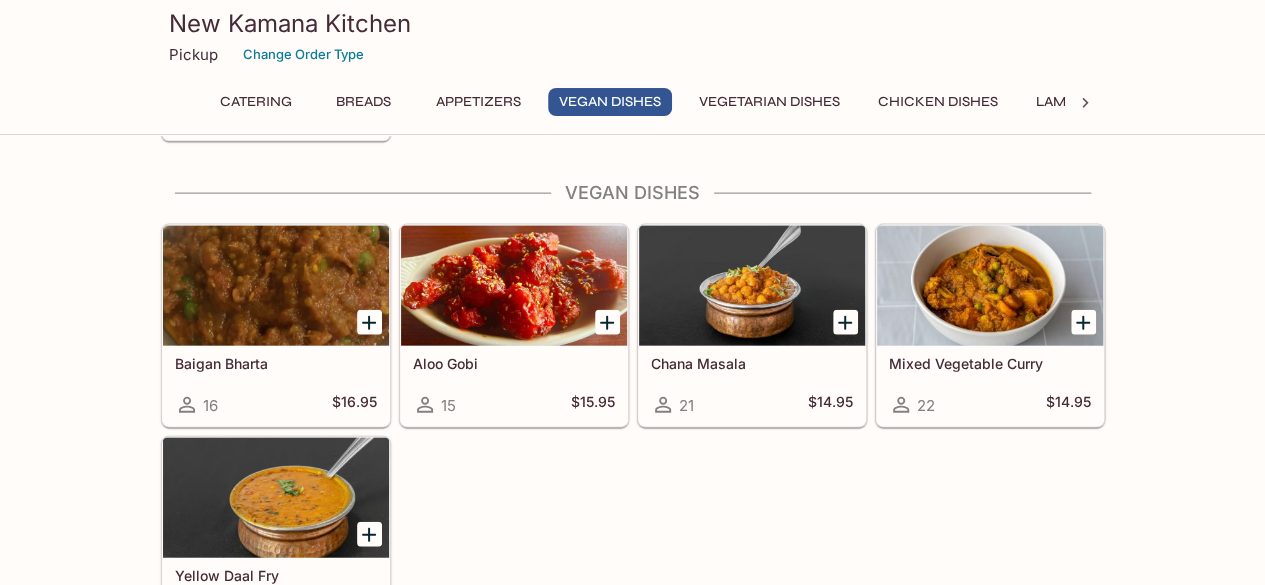 click at bounding box center (752, 286) 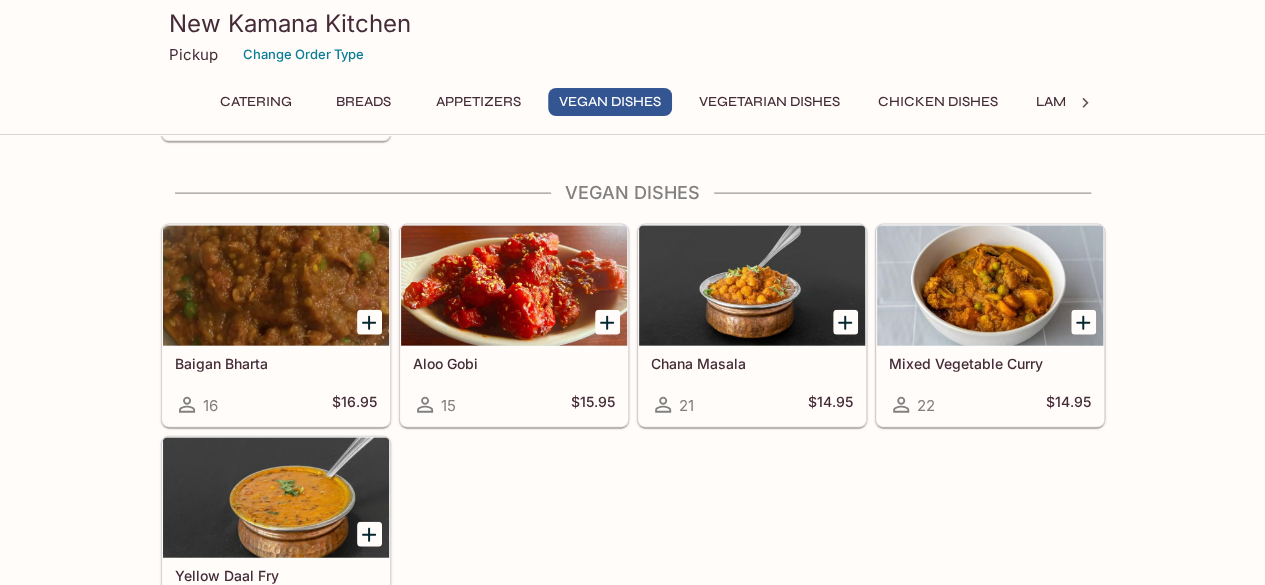 scroll, scrollTop: 0, scrollLeft: 0, axis: both 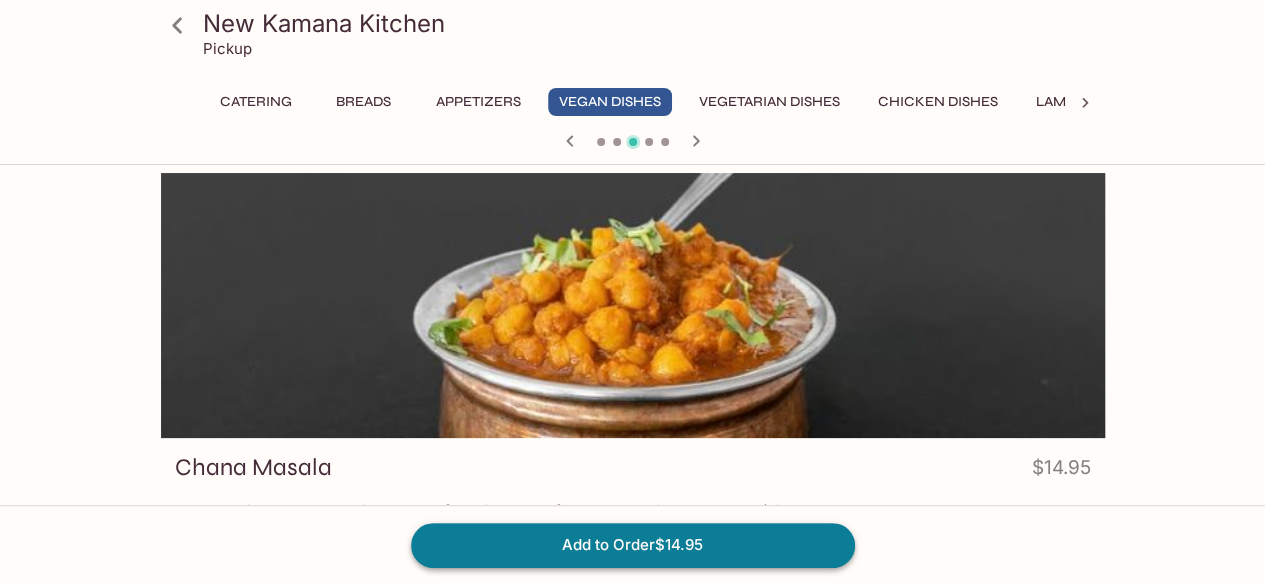 click on "Add to Order  $14.95" at bounding box center [633, 545] 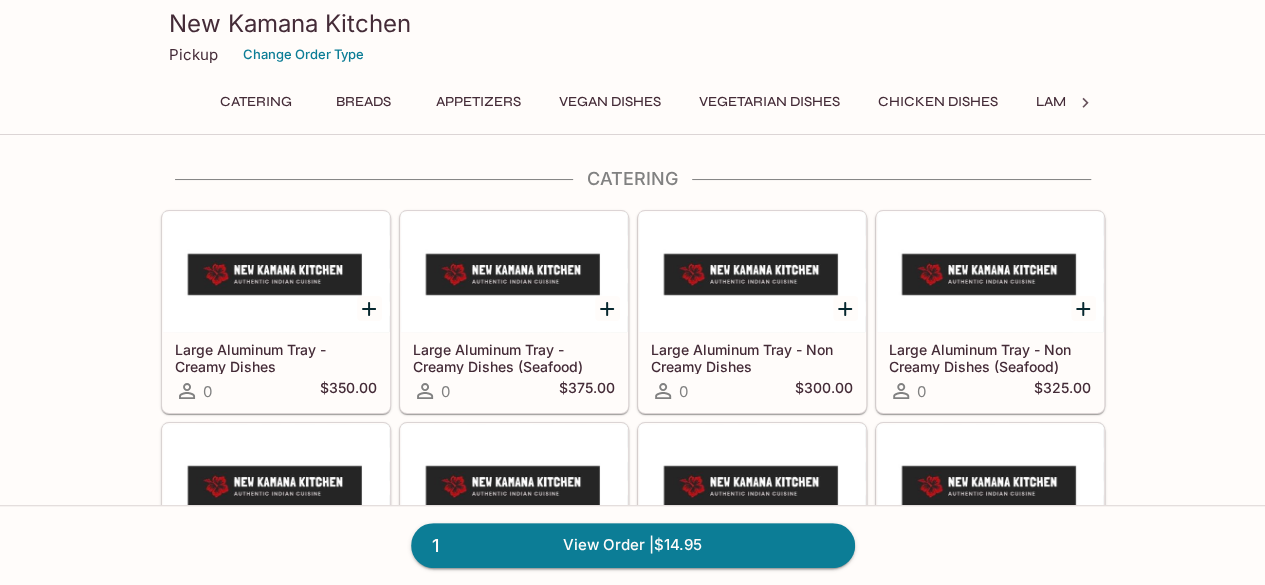 click on "Vegan Dishes" at bounding box center [610, 102] 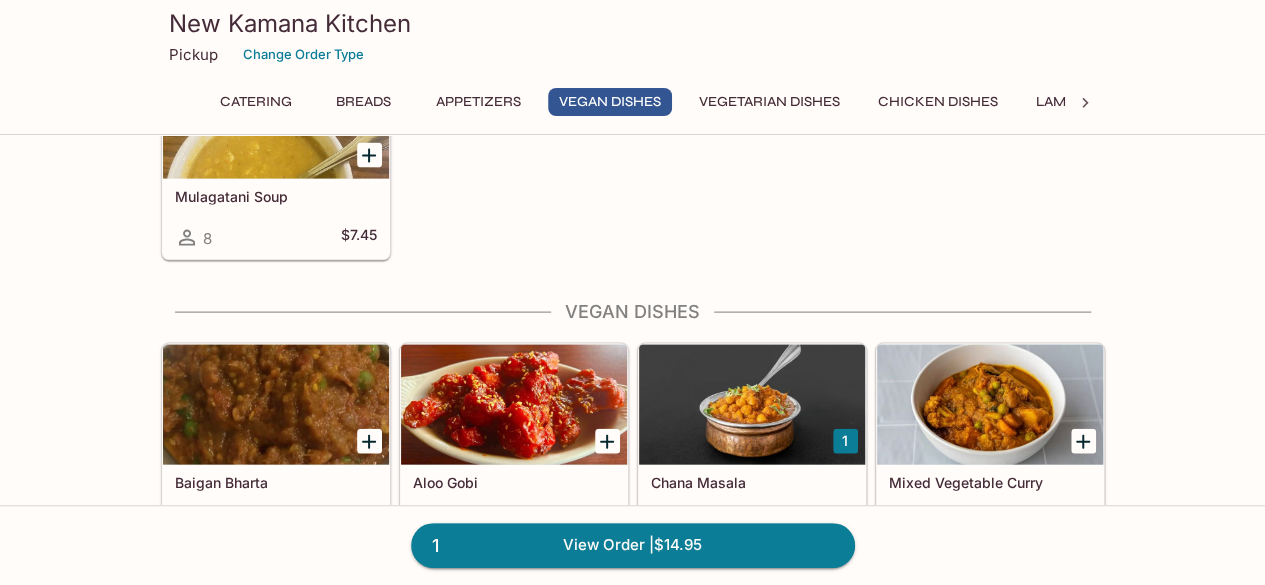 scroll, scrollTop: 2116, scrollLeft: 0, axis: vertical 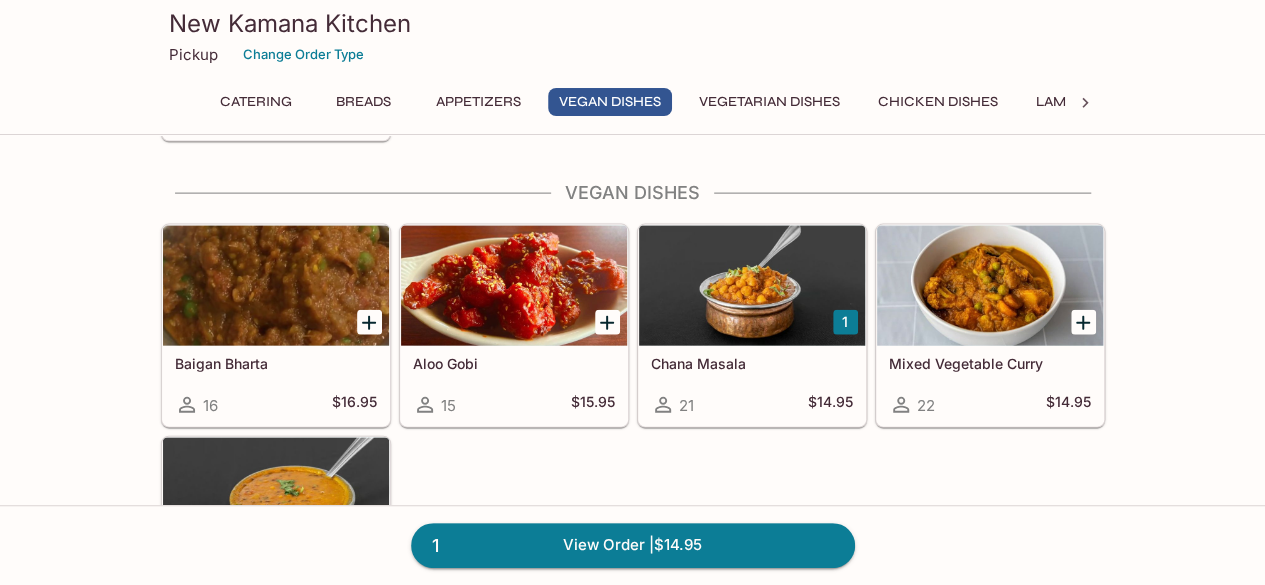 click at bounding box center [990, 286] 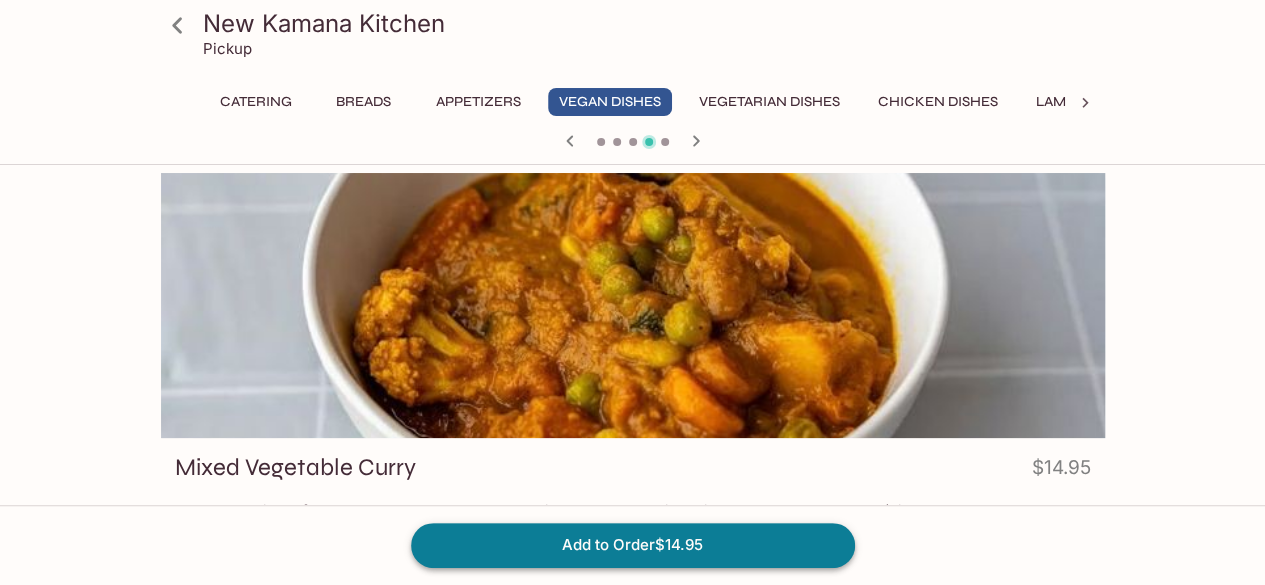 click on "Add to Order  $14.95" at bounding box center (633, 545) 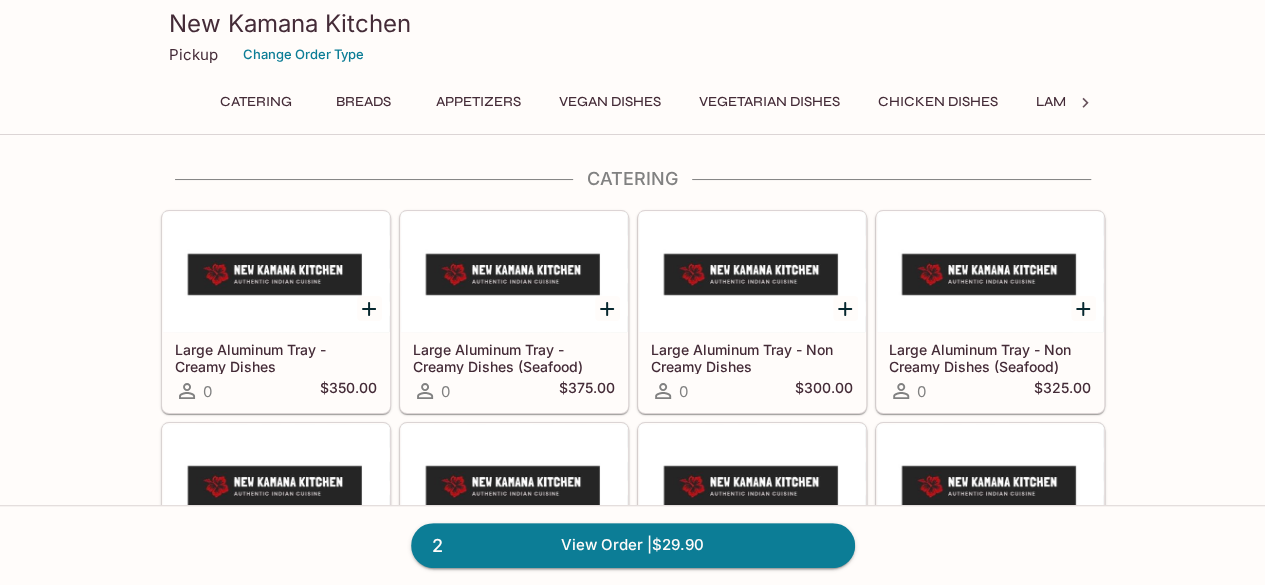 click on "Breads" at bounding box center [364, 102] 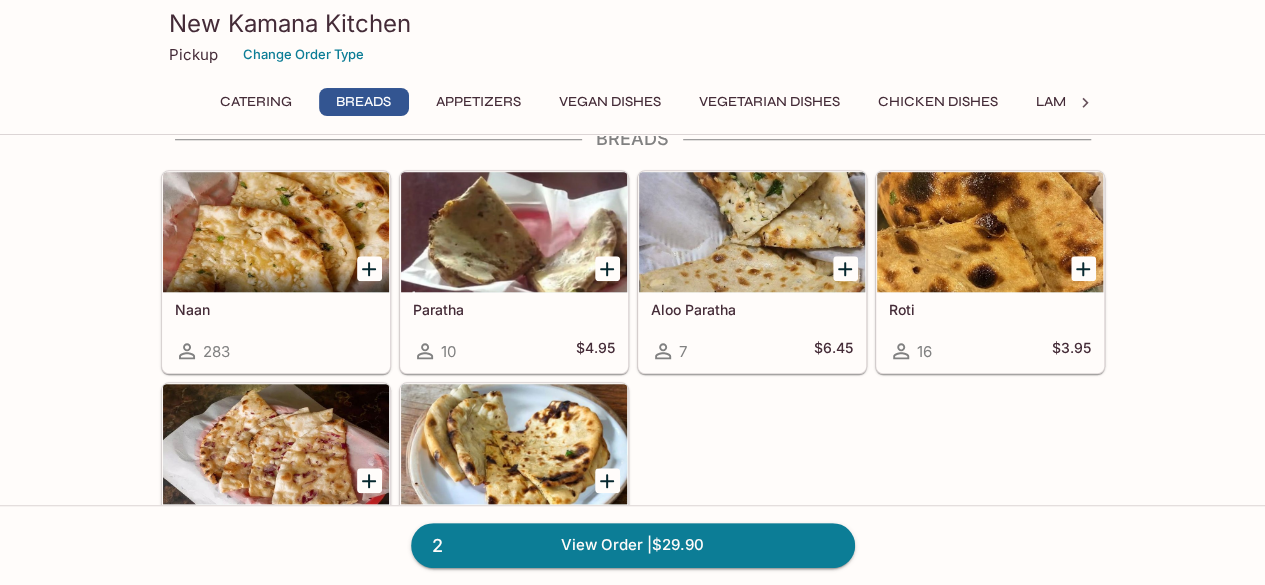 scroll, scrollTop: 754, scrollLeft: 0, axis: vertical 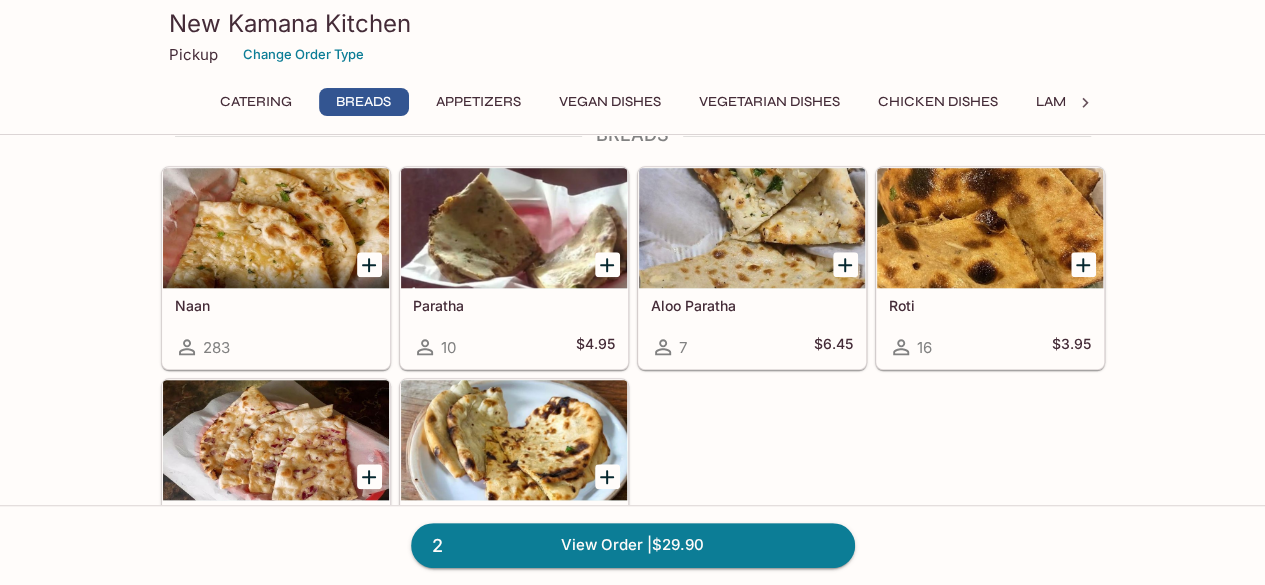 click at bounding box center (276, 228) 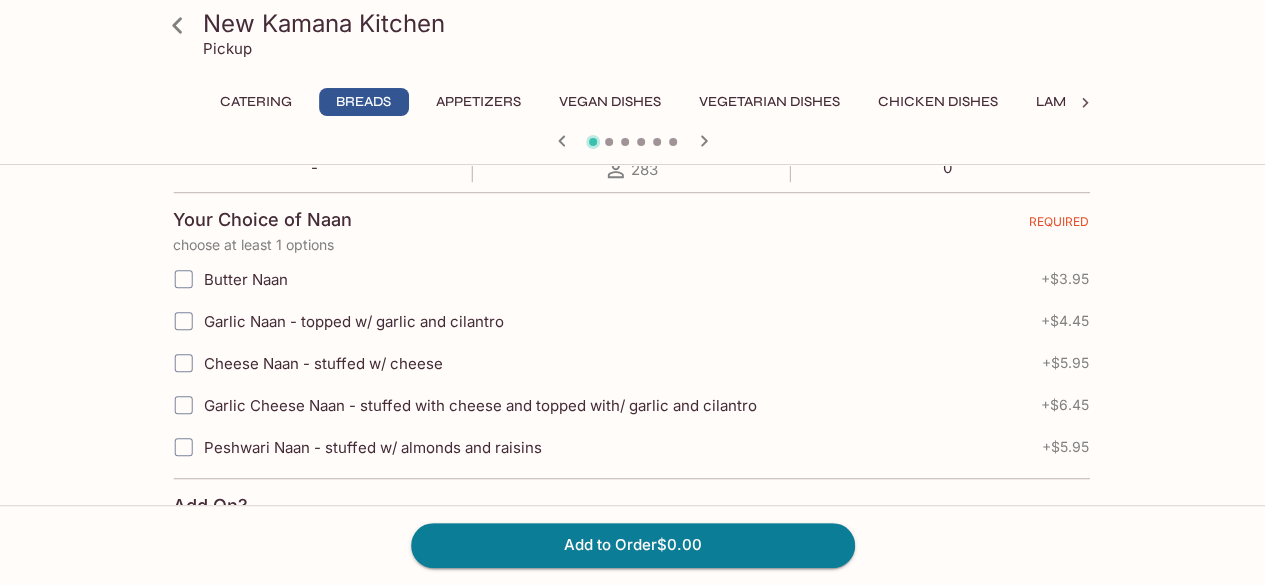 scroll, scrollTop: 409, scrollLeft: 0, axis: vertical 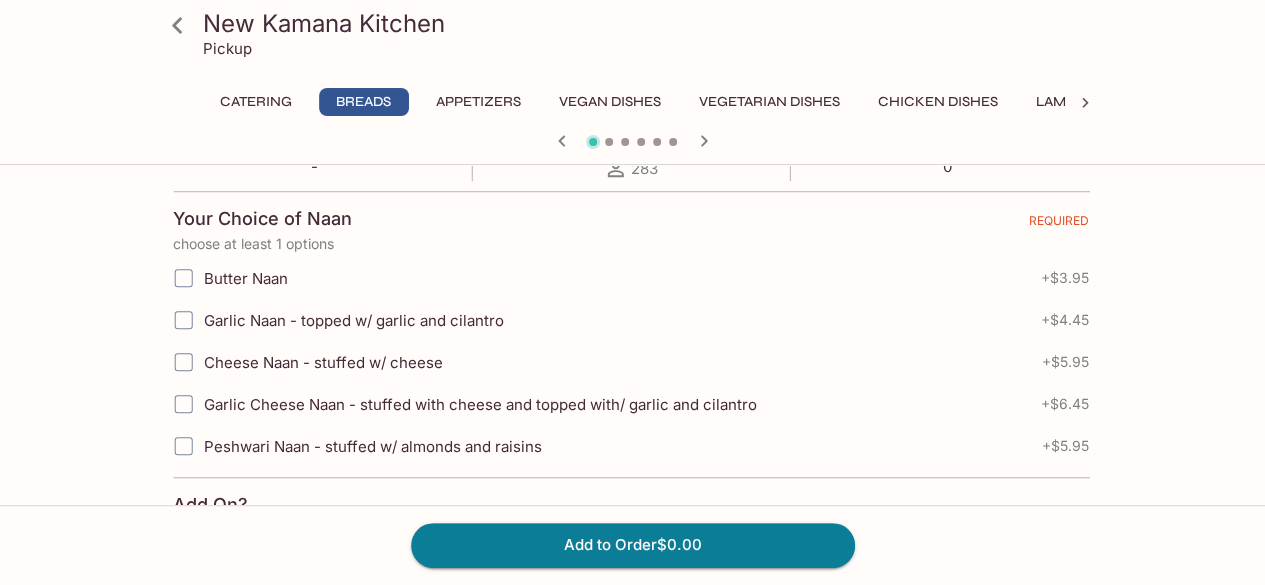 click on "Garlic Naan - topped w/ garlic and cilantro" at bounding box center [183, 320] 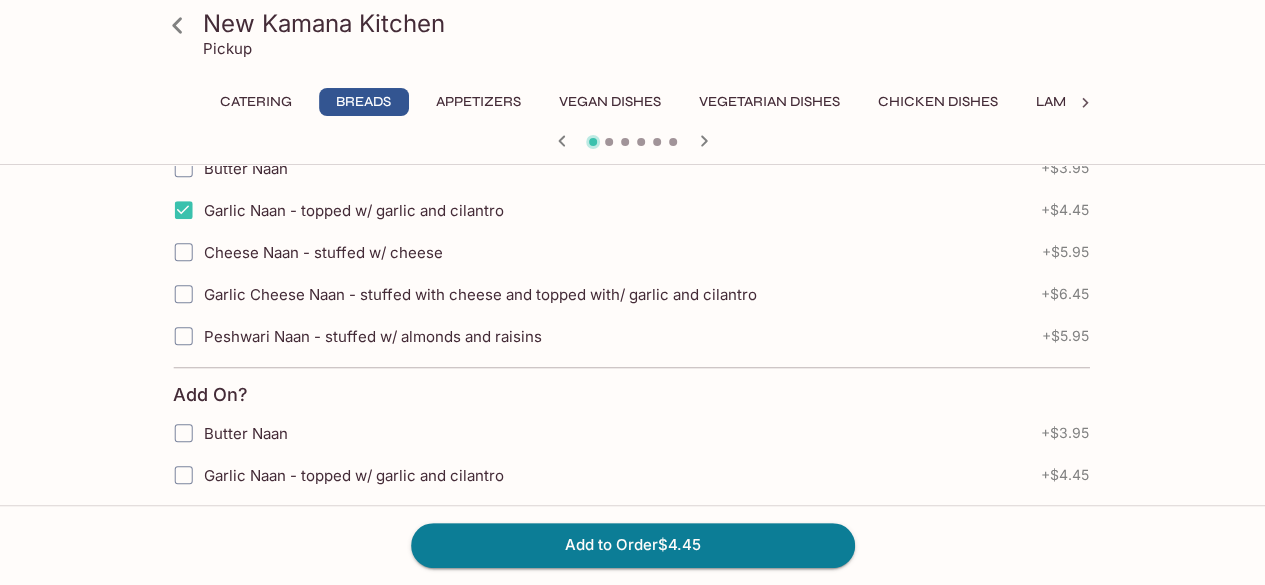 scroll, scrollTop: 521, scrollLeft: 0, axis: vertical 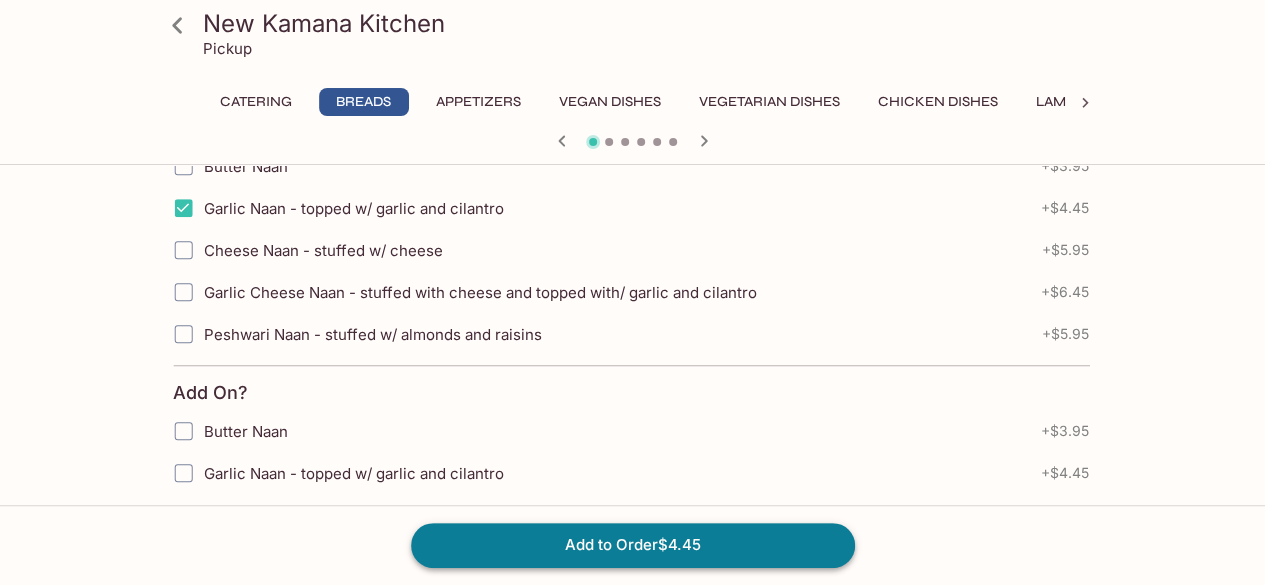 click on "Add to Order  $4.45" at bounding box center (633, 545) 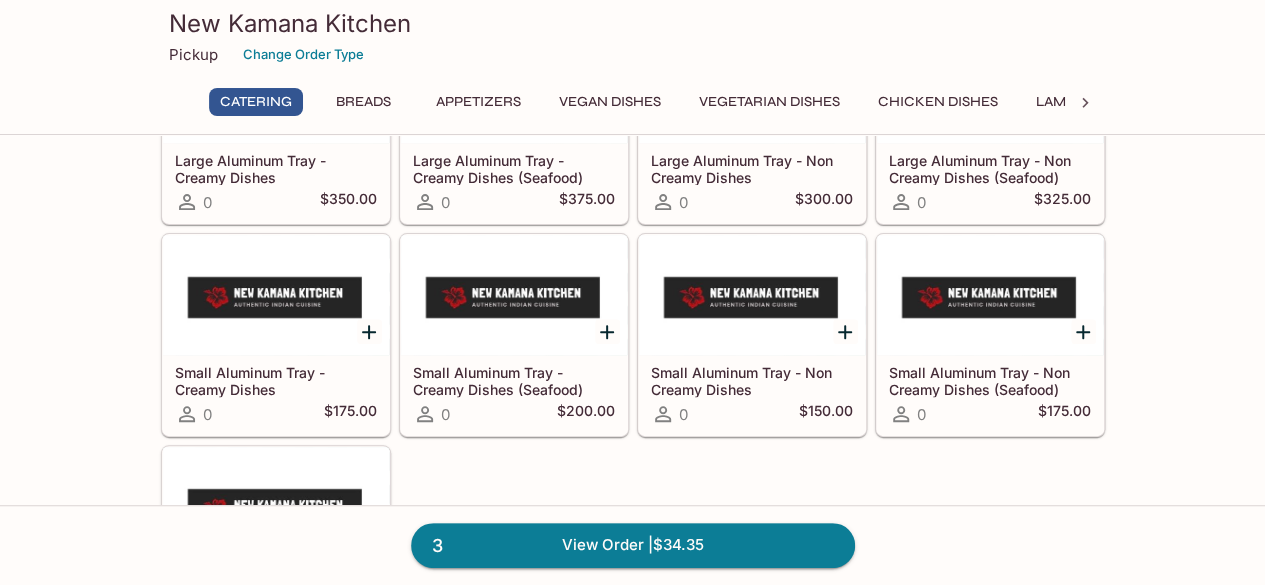 scroll, scrollTop: 0, scrollLeft: 0, axis: both 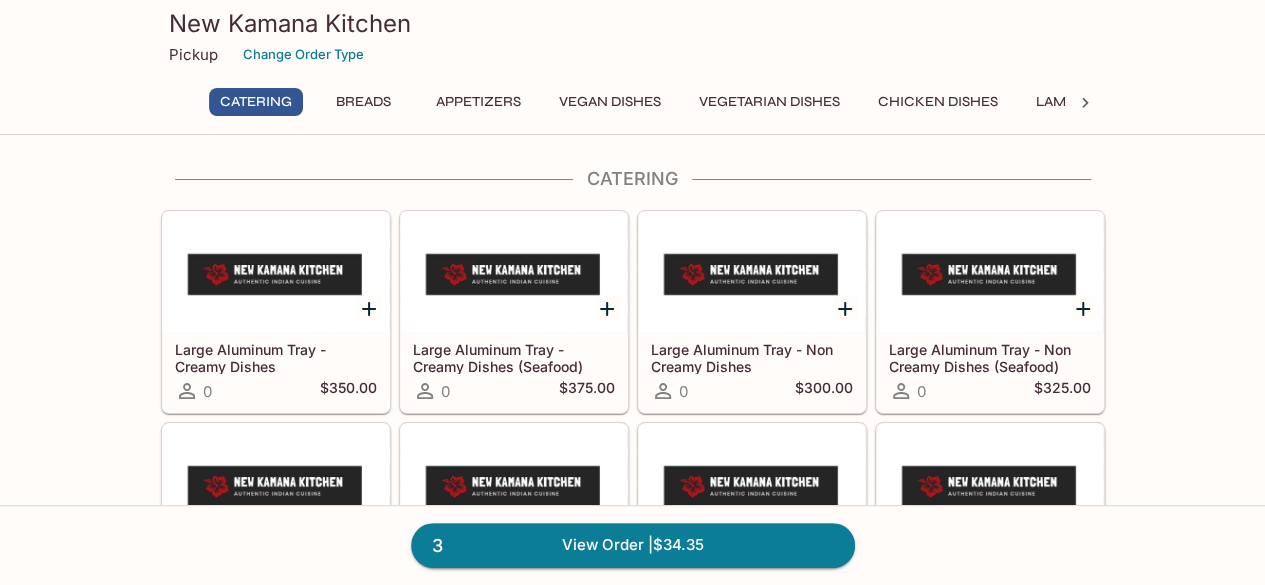 click on "Chicken Dishes" at bounding box center [938, 102] 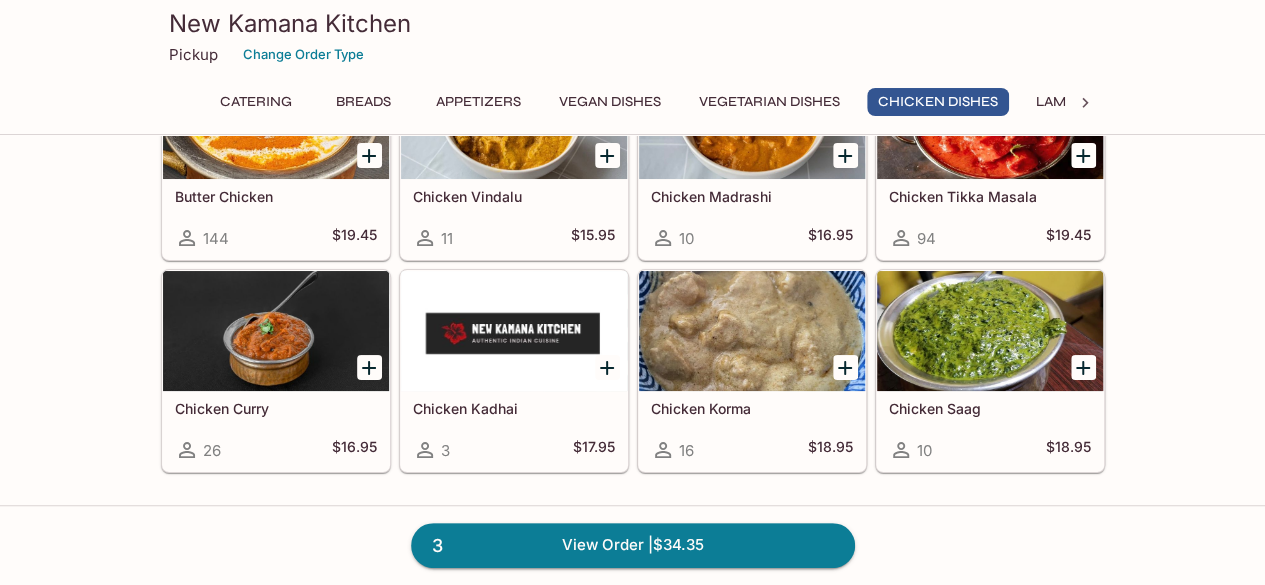 scroll, scrollTop: 3716, scrollLeft: 0, axis: vertical 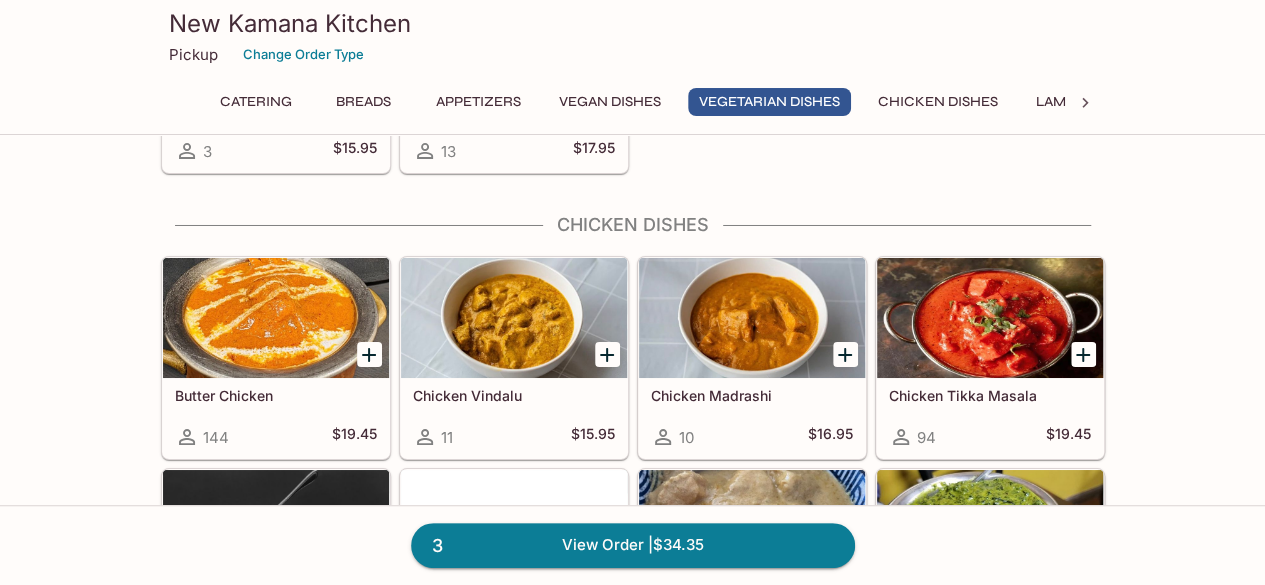 click on "Vegetarian Dishes" at bounding box center [769, 102] 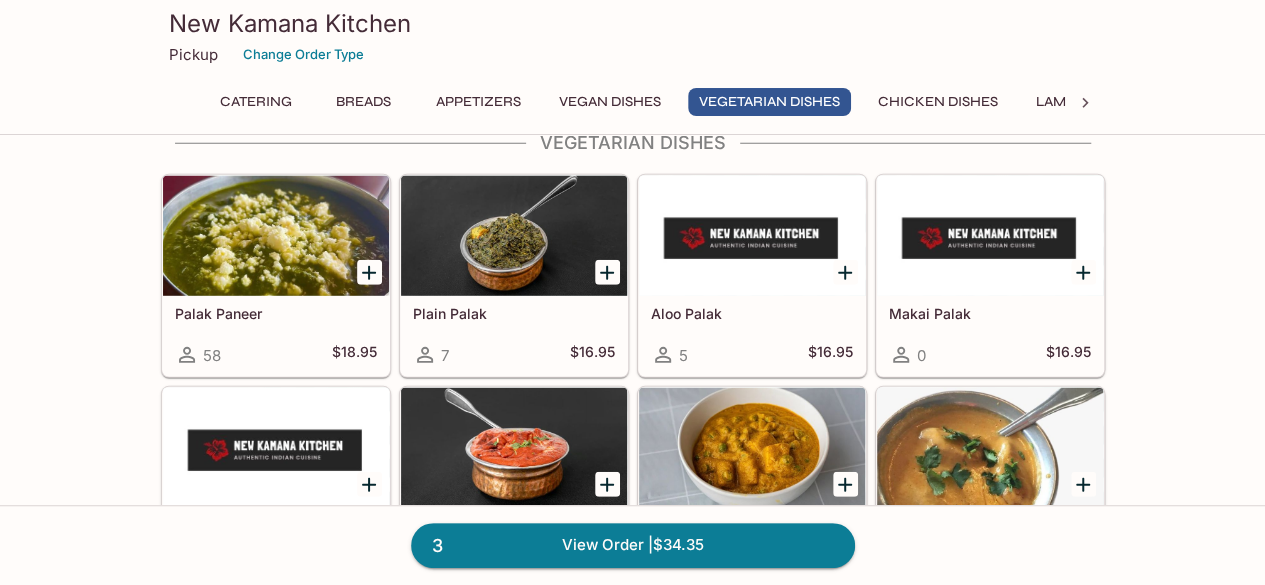 scroll, scrollTop: 2664, scrollLeft: 0, axis: vertical 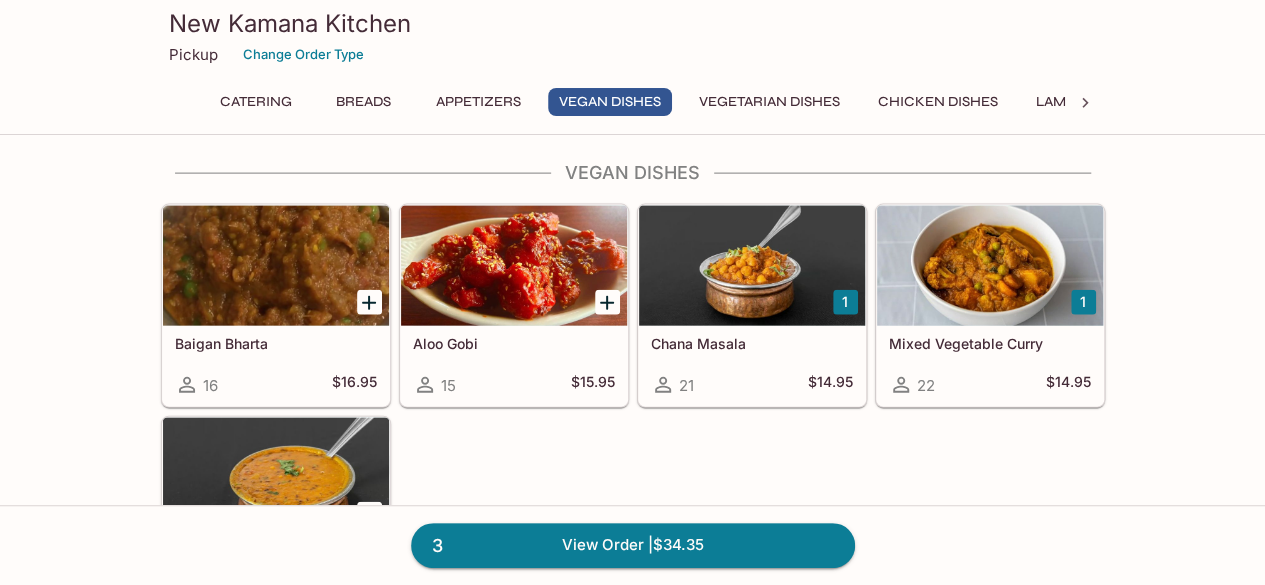 click on "Chicken Dishes" at bounding box center (938, 102) 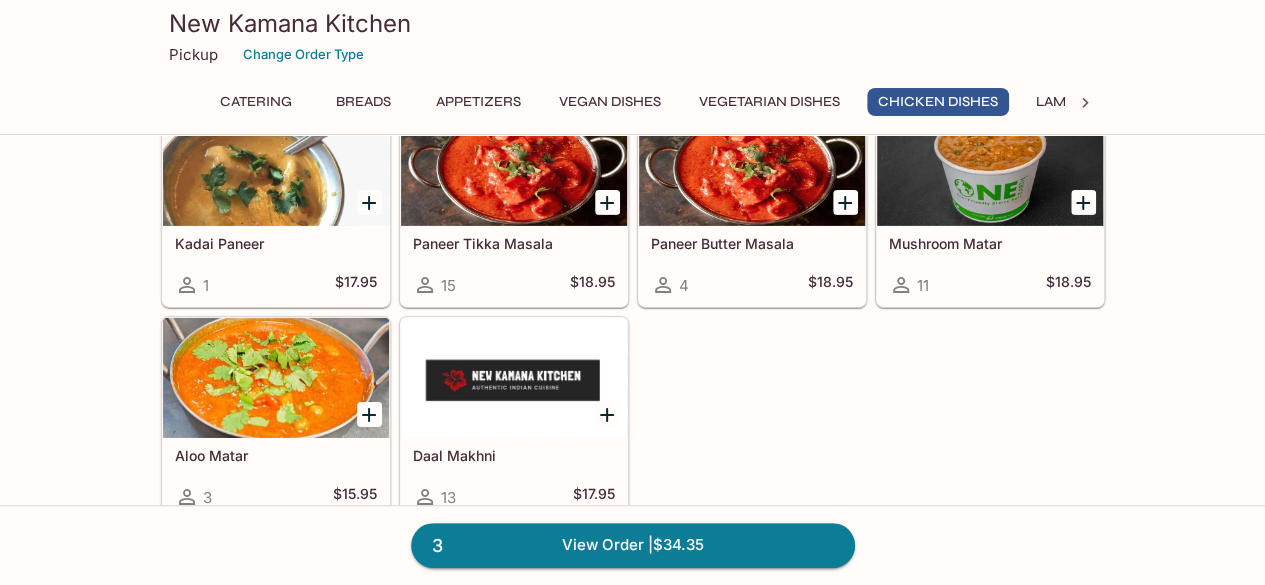 scroll, scrollTop: 3528, scrollLeft: 0, axis: vertical 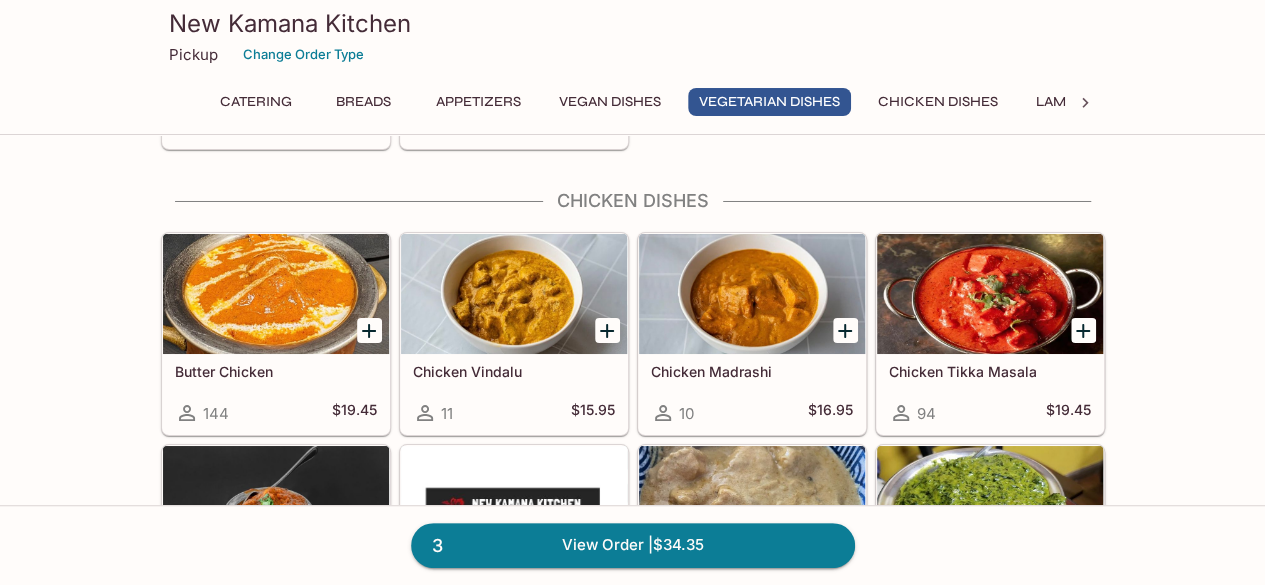 click on "Appetizers" at bounding box center (478, 102) 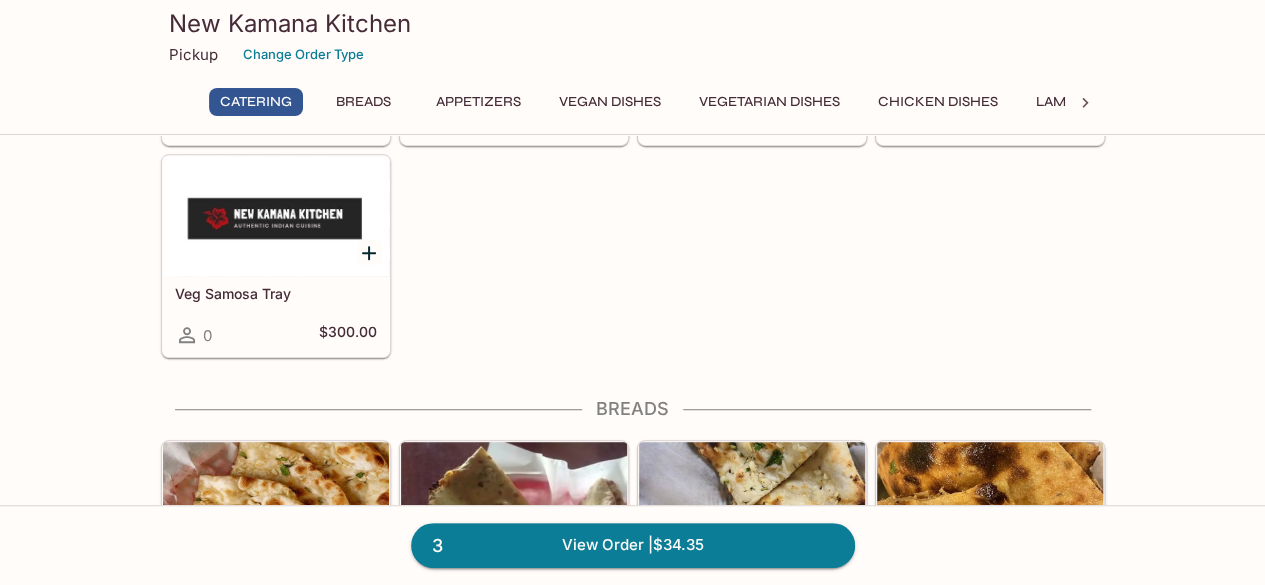 scroll, scrollTop: 478, scrollLeft: 0, axis: vertical 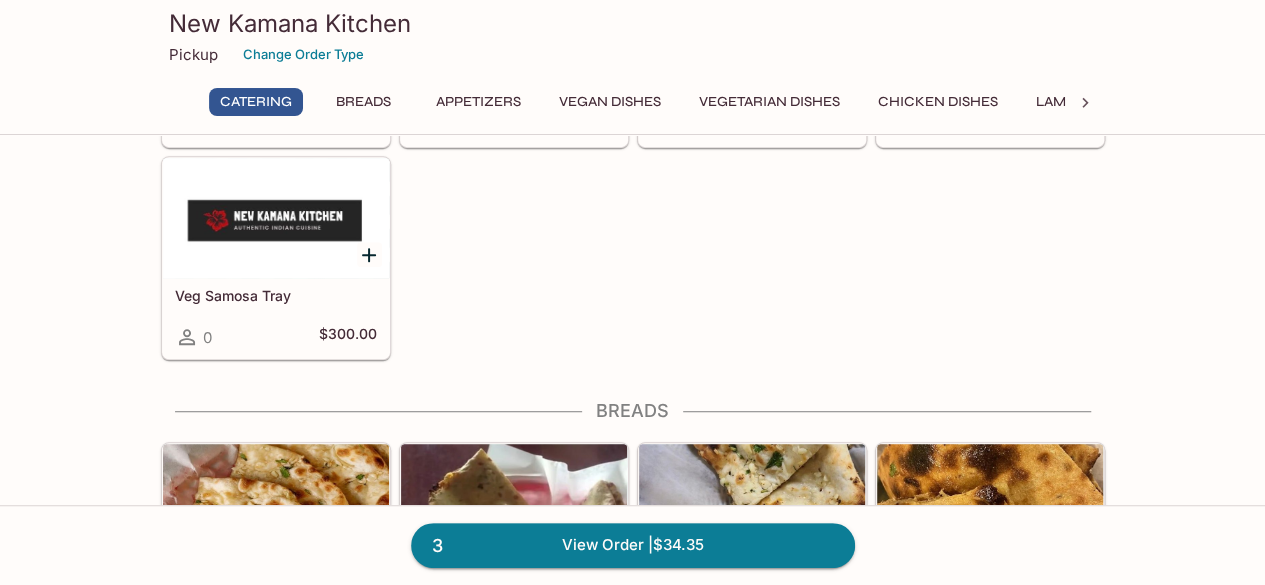 click 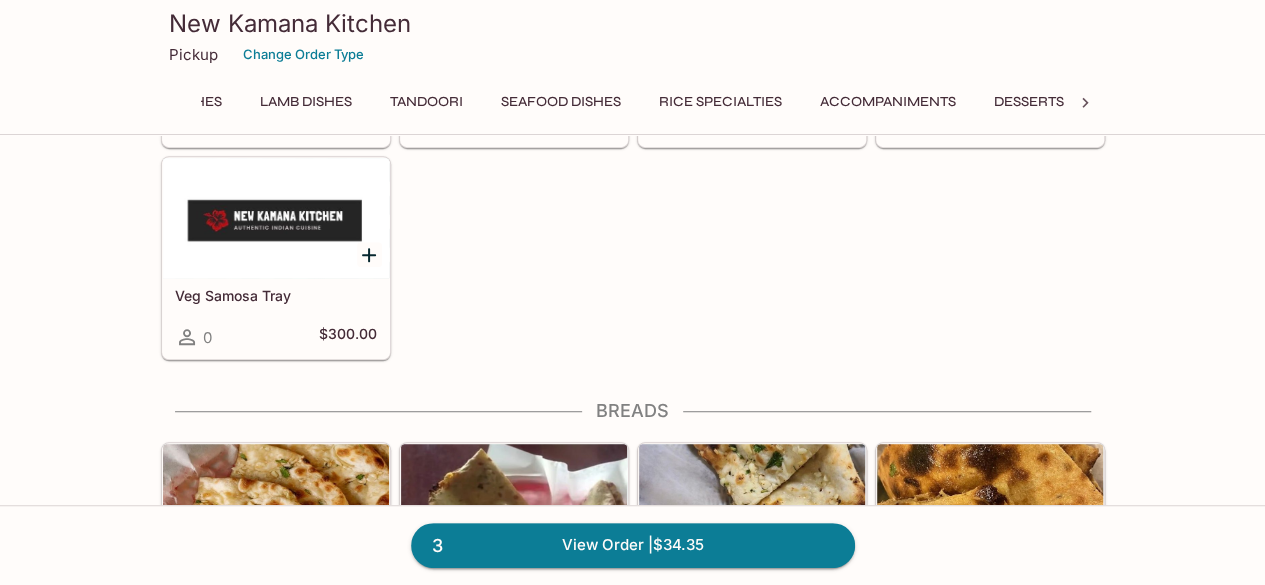 scroll, scrollTop: 0, scrollLeft: 831, axis: horizontal 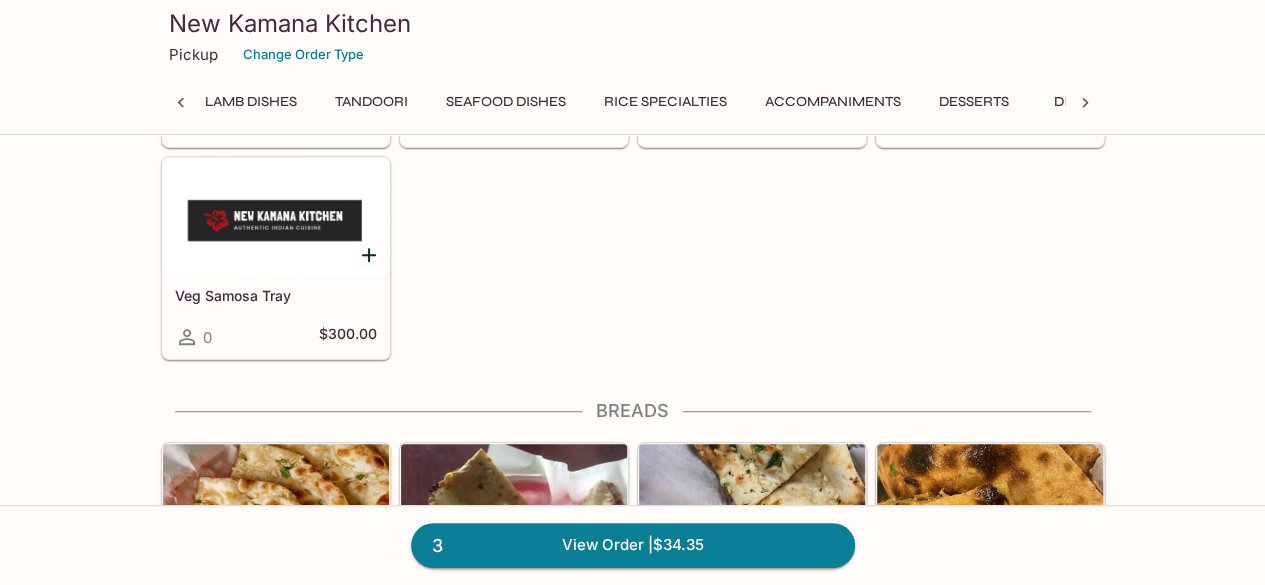 click on "Accompaniments" at bounding box center (833, 102) 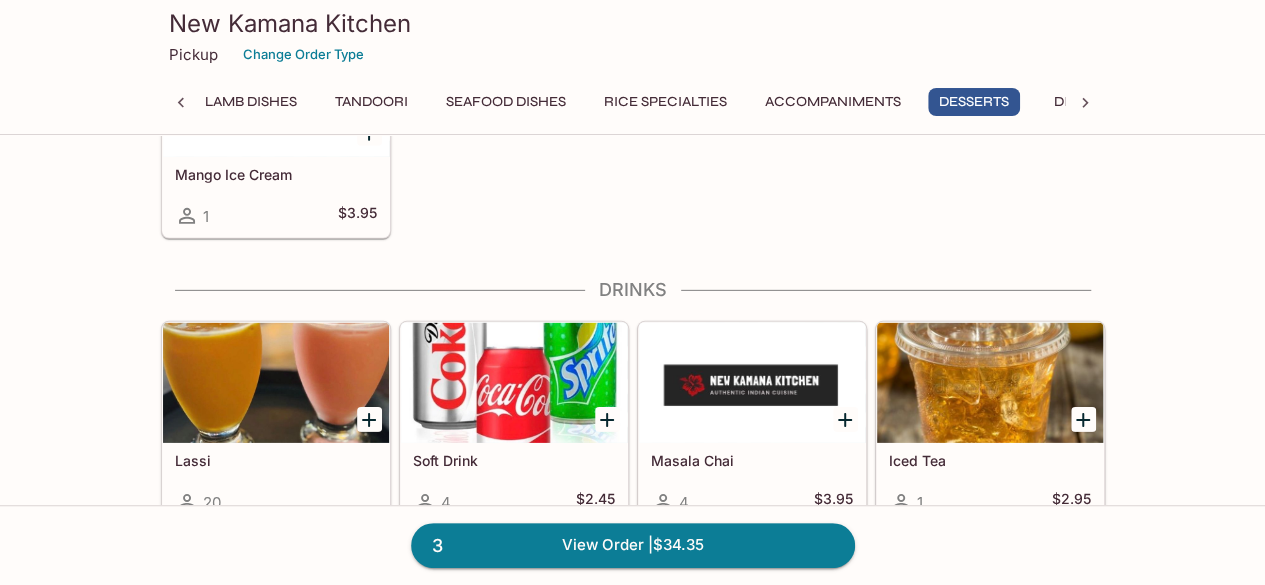 scroll, scrollTop: 6714, scrollLeft: 0, axis: vertical 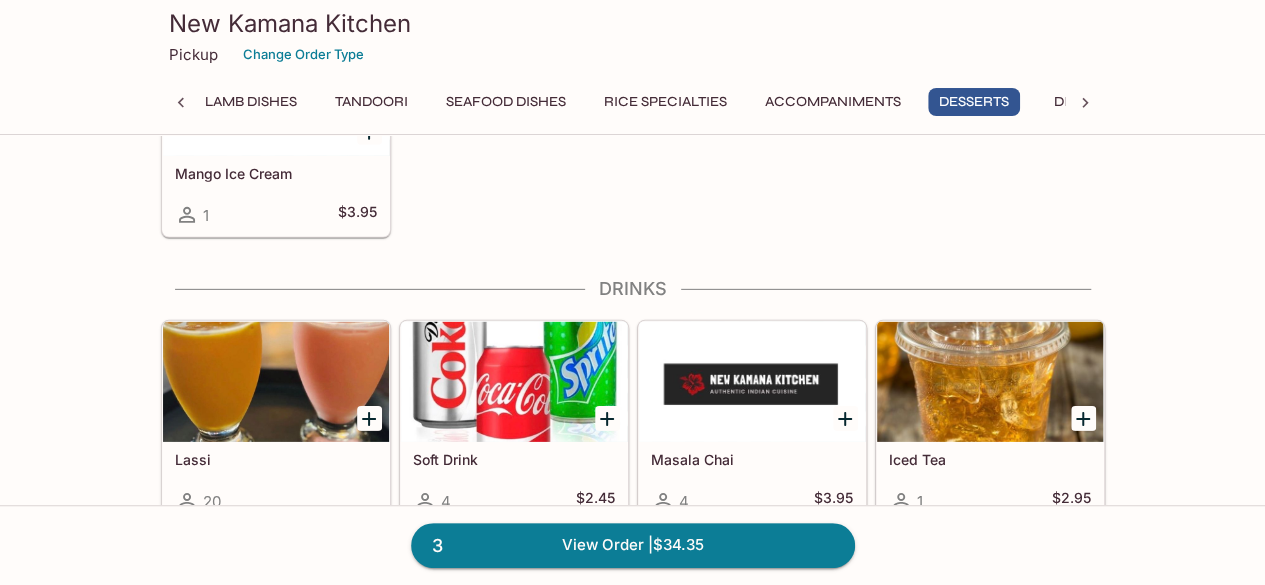 click at bounding box center [276, 382] 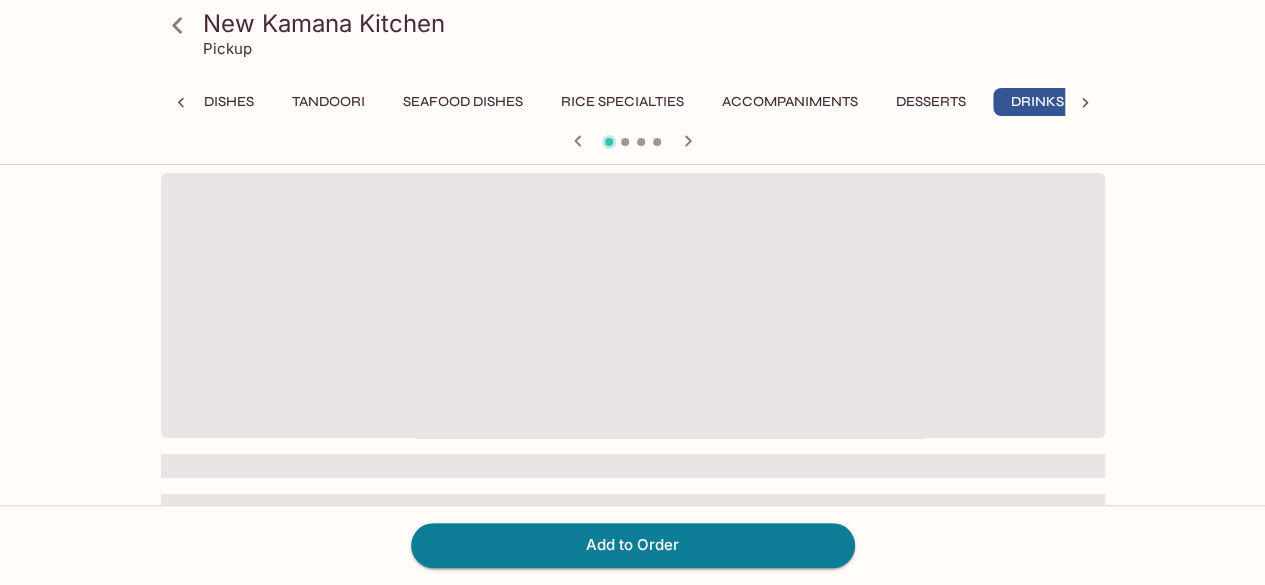 scroll, scrollTop: 0, scrollLeft: 900, axis: horizontal 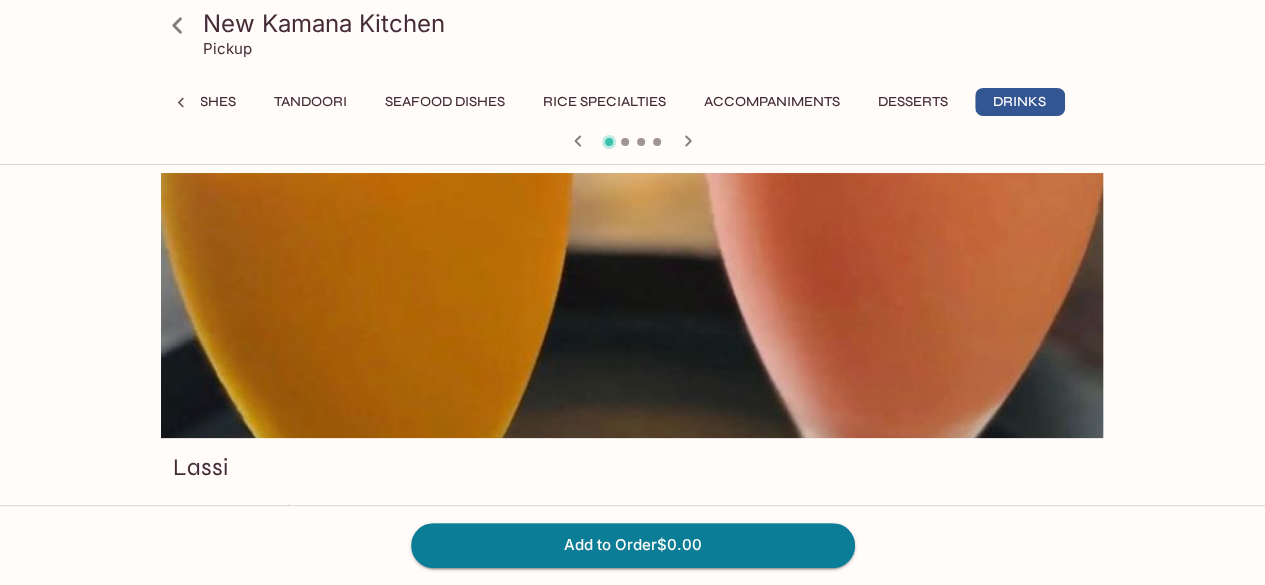 click on "Lamb Dishes" at bounding box center [190, 102] 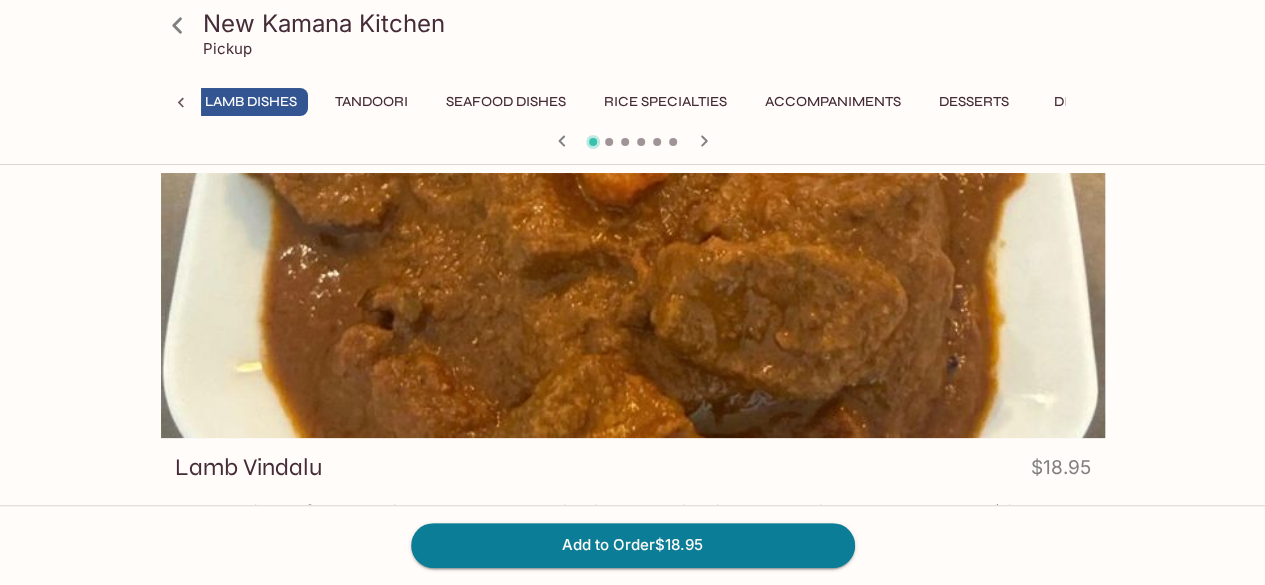 scroll, scrollTop: 0, scrollLeft: 826, axis: horizontal 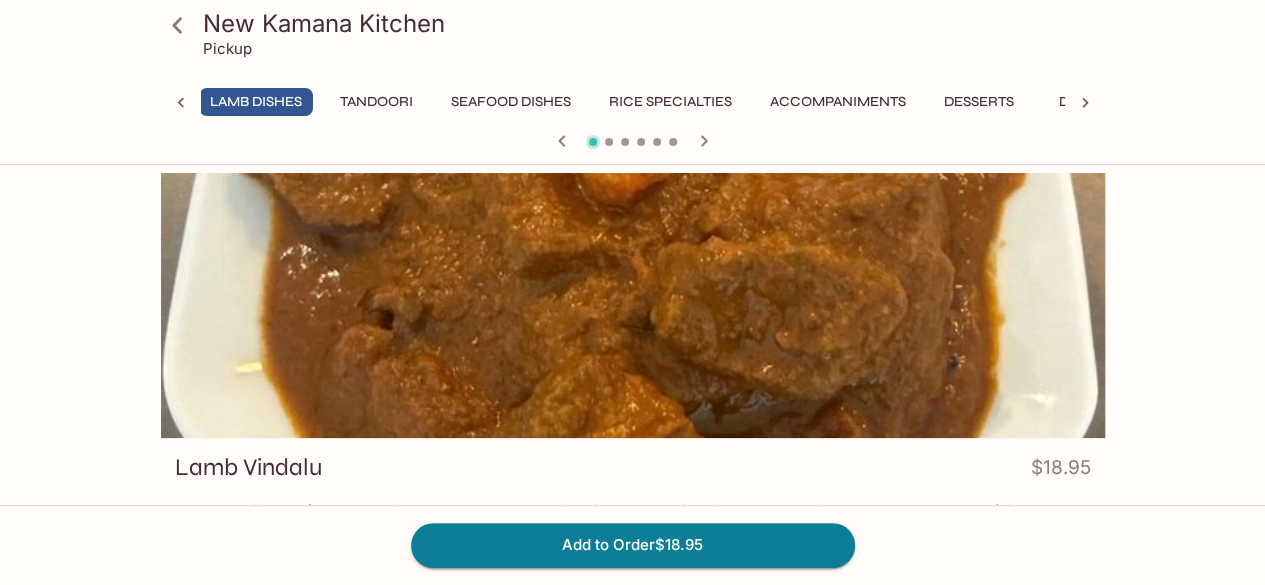 click 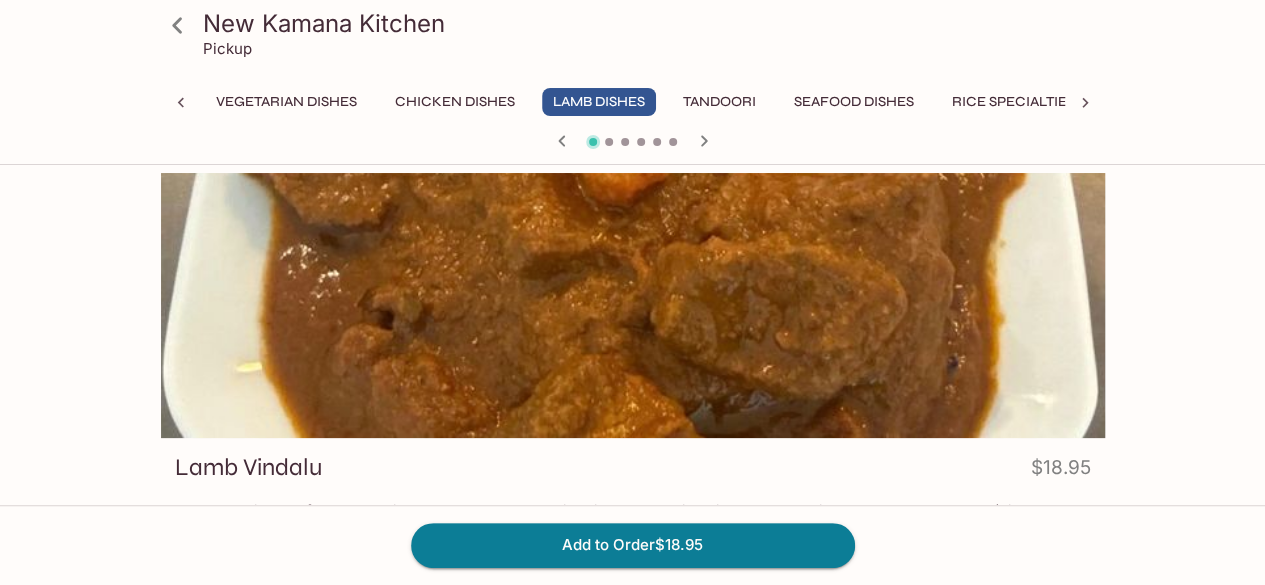 scroll, scrollTop: 0, scrollLeft: 0, axis: both 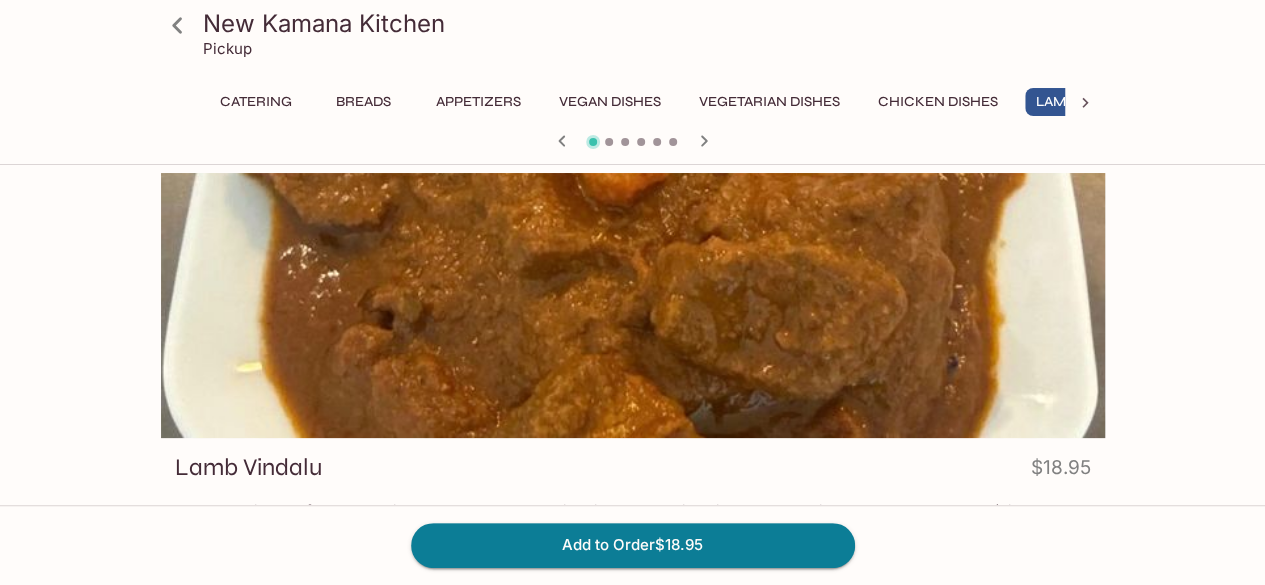 click on "Chicken Dishes" at bounding box center (938, 102) 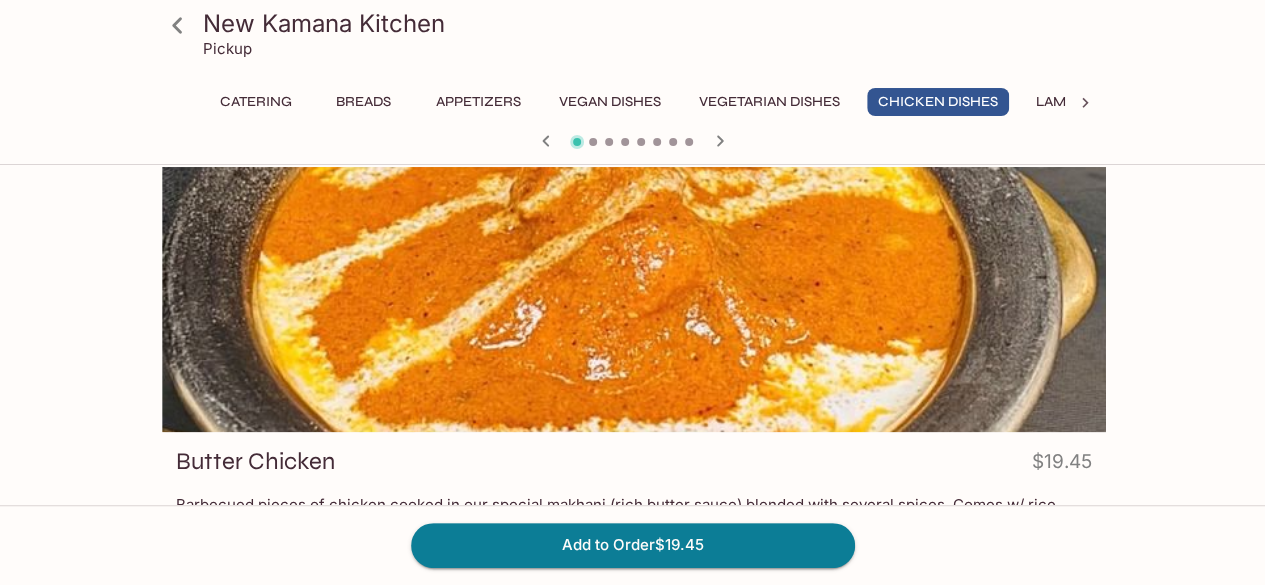 scroll, scrollTop: 0, scrollLeft: 0, axis: both 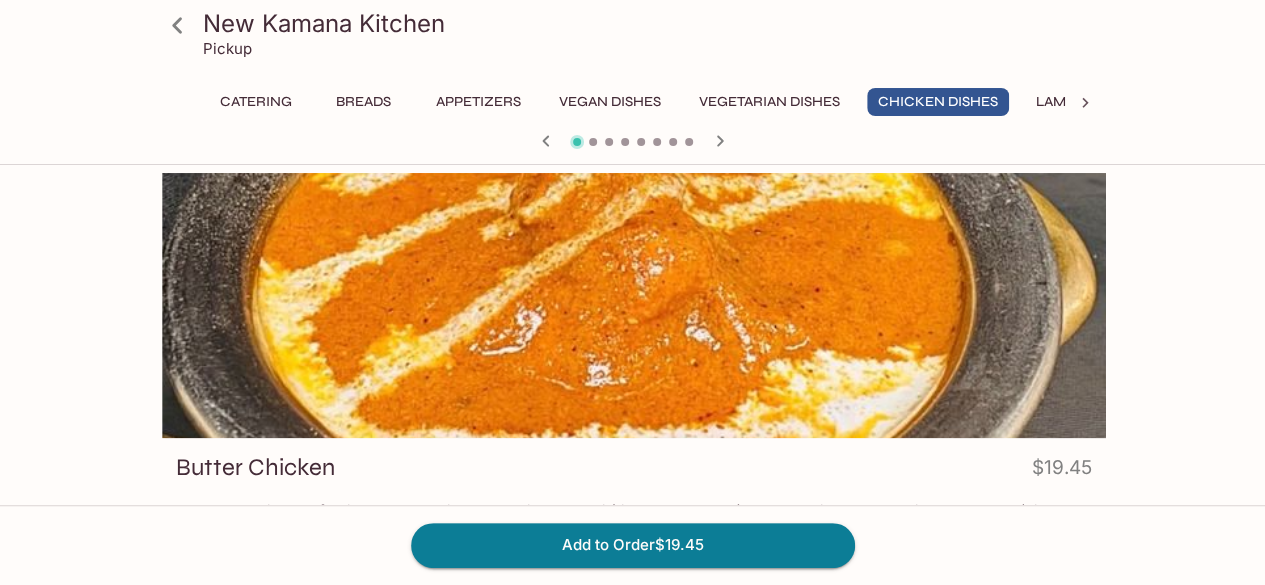 click on "Vegan Dishes" at bounding box center (610, 102) 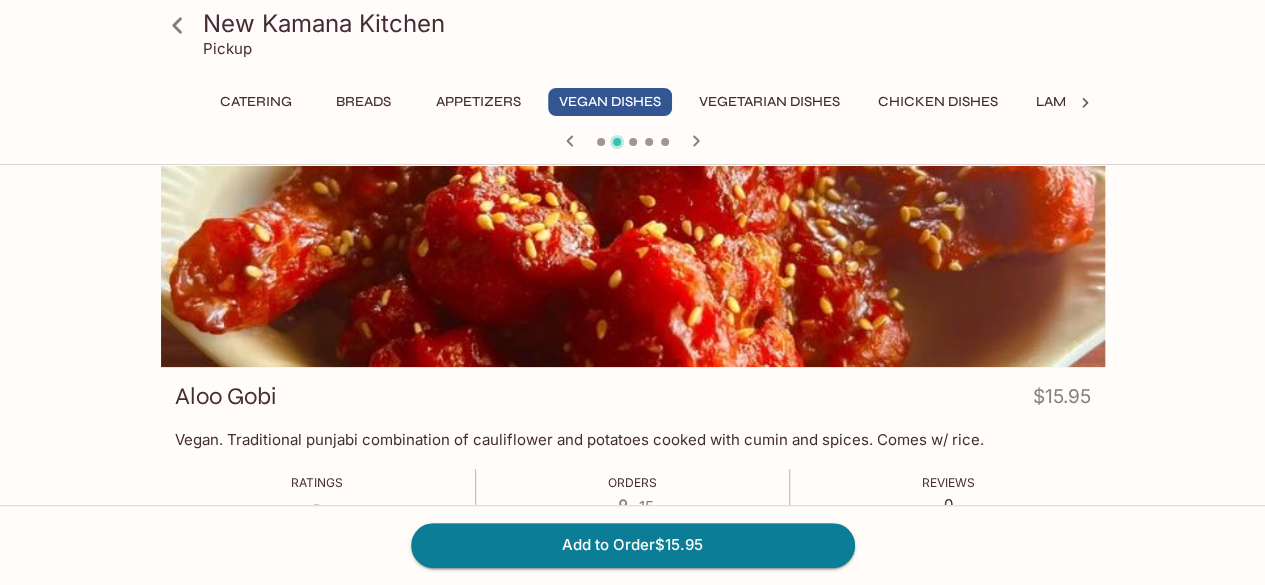 scroll, scrollTop: 0, scrollLeft: 0, axis: both 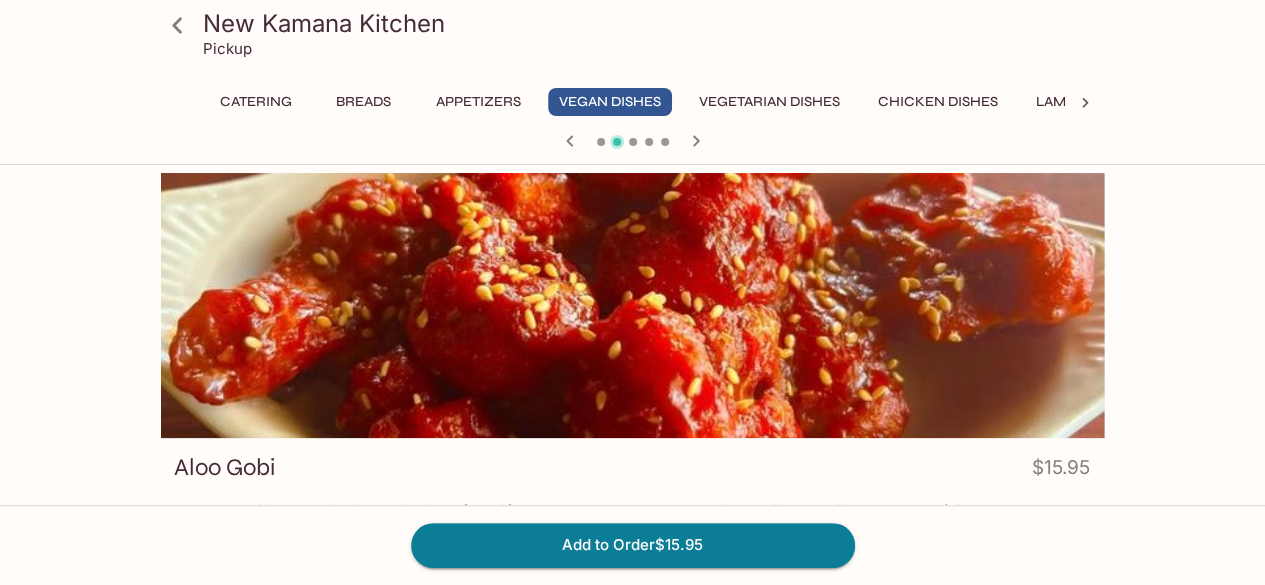 click on "Vegetarian Dishes" at bounding box center [769, 102] 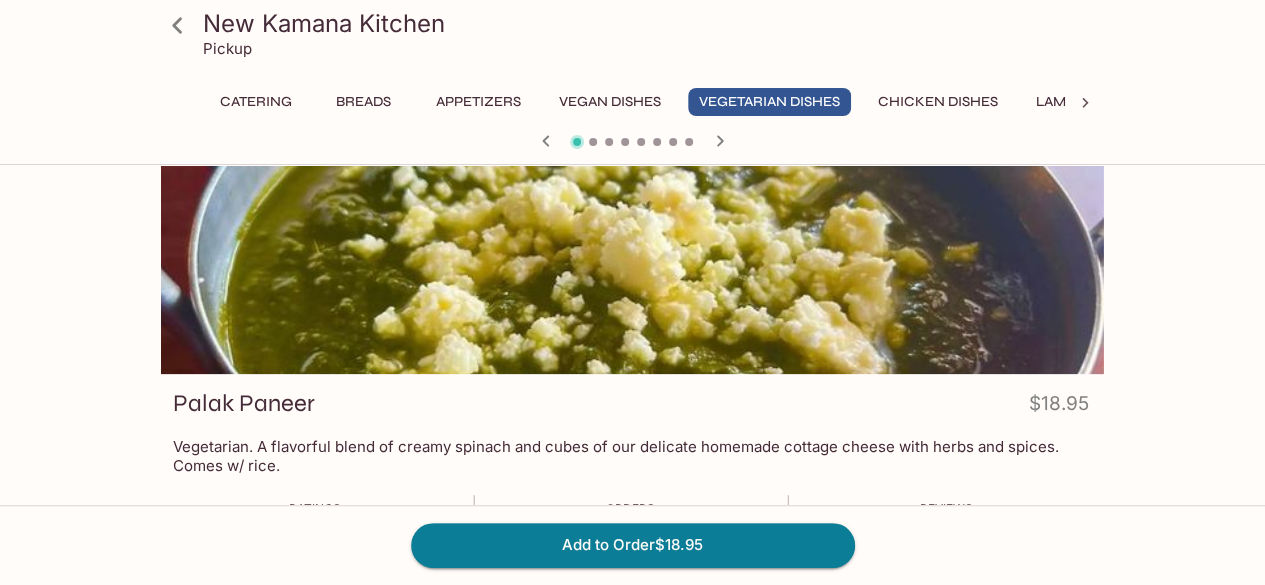 scroll, scrollTop: 0, scrollLeft: 0, axis: both 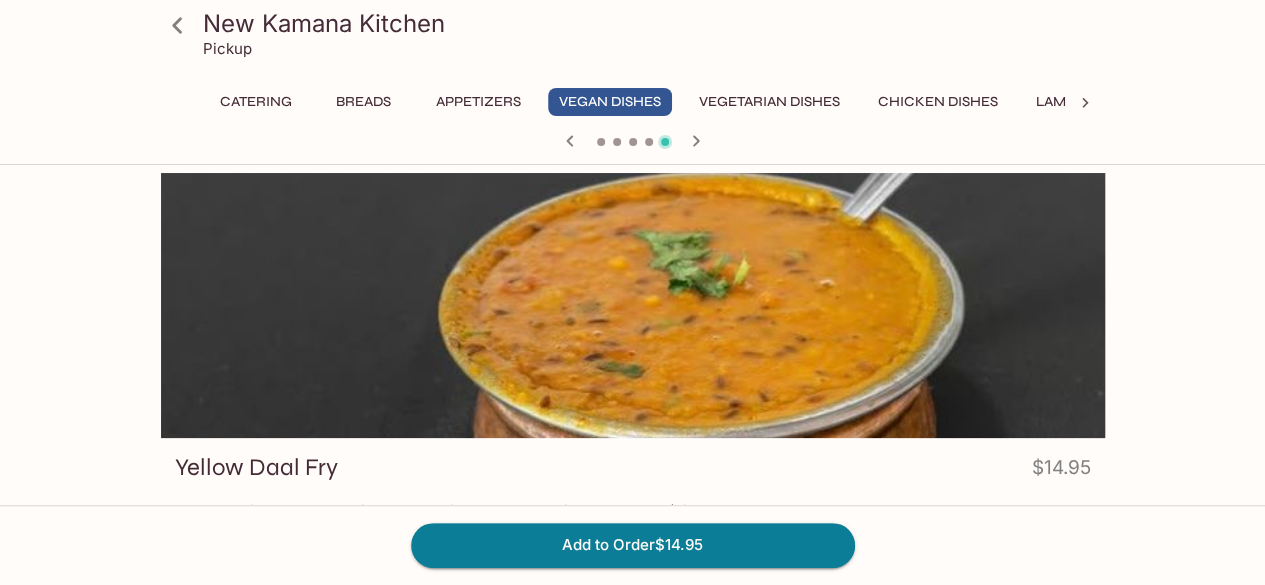 click on "Breads" at bounding box center [364, 102] 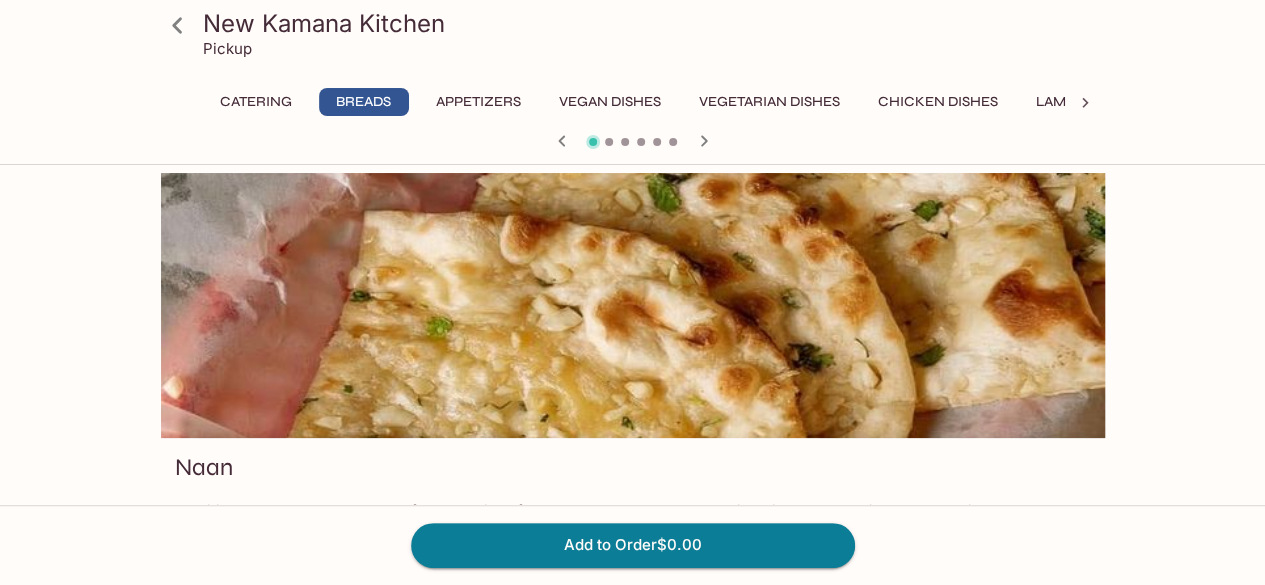 click at bounding box center [1085, 103] 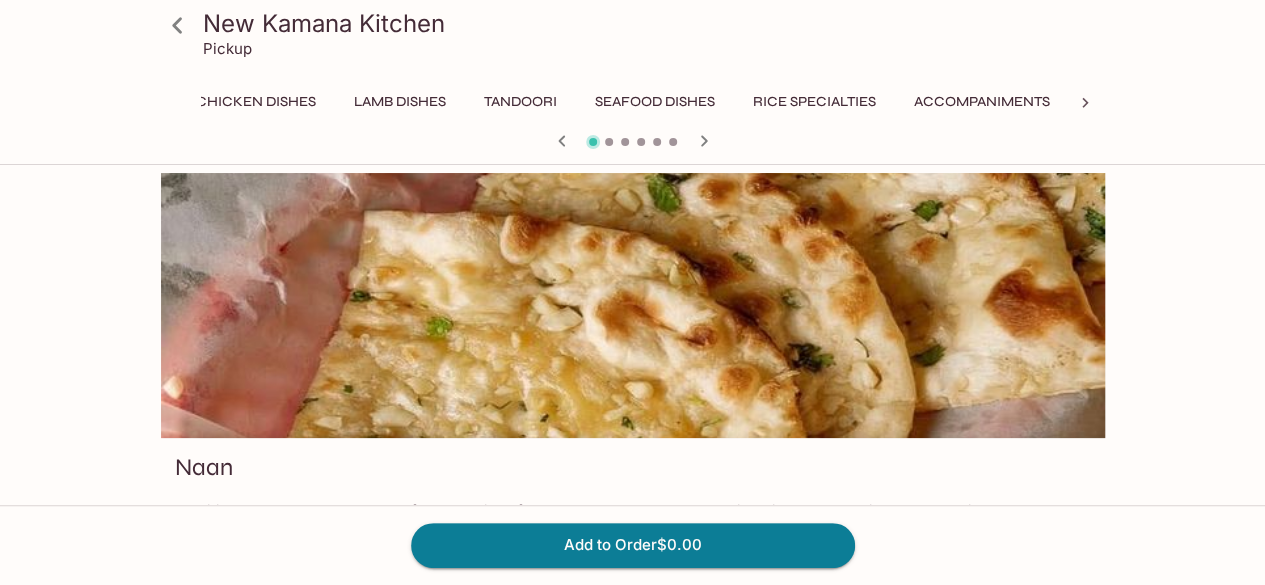 scroll, scrollTop: 0, scrollLeft: 831, axis: horizontal 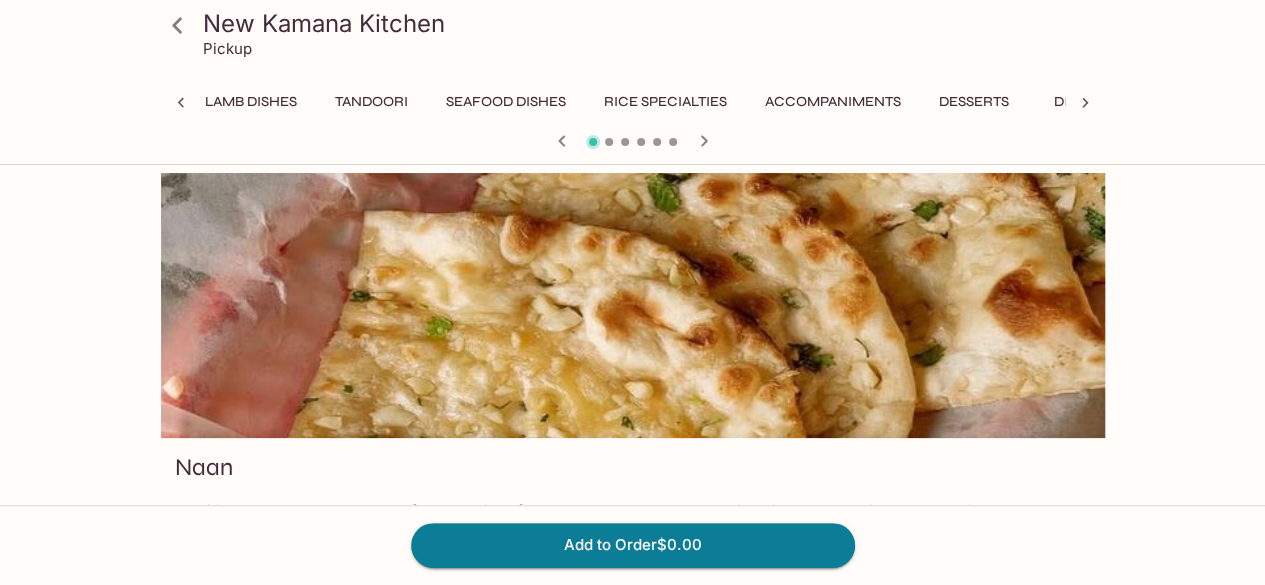 click 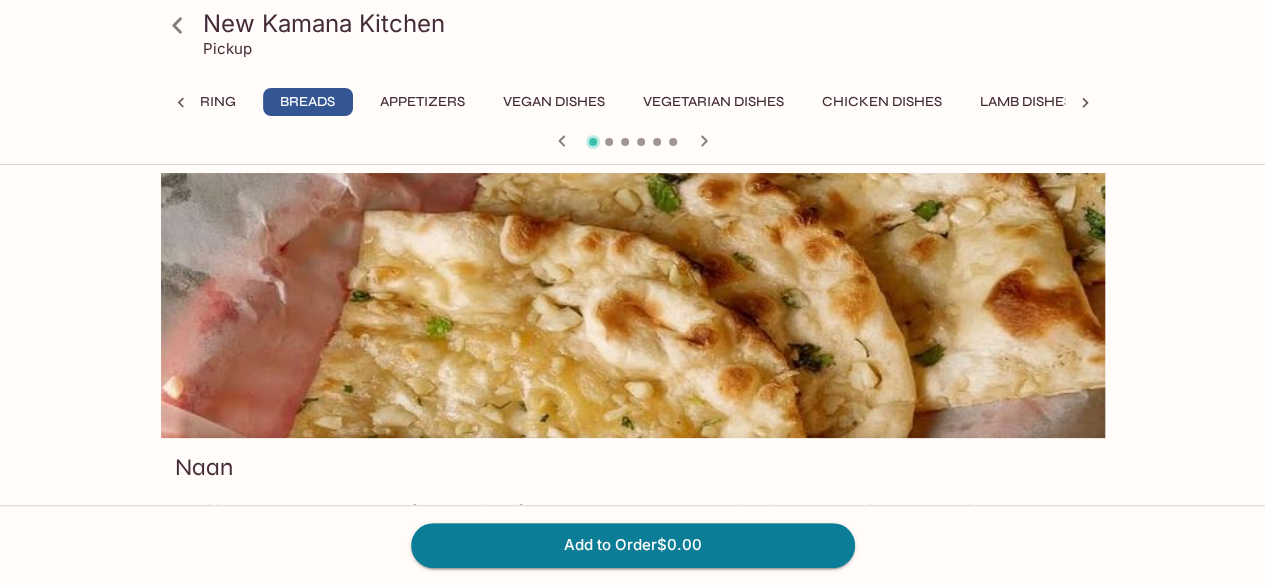 scroll, scrollTop: 0, scrollLeft: 0, axis: both 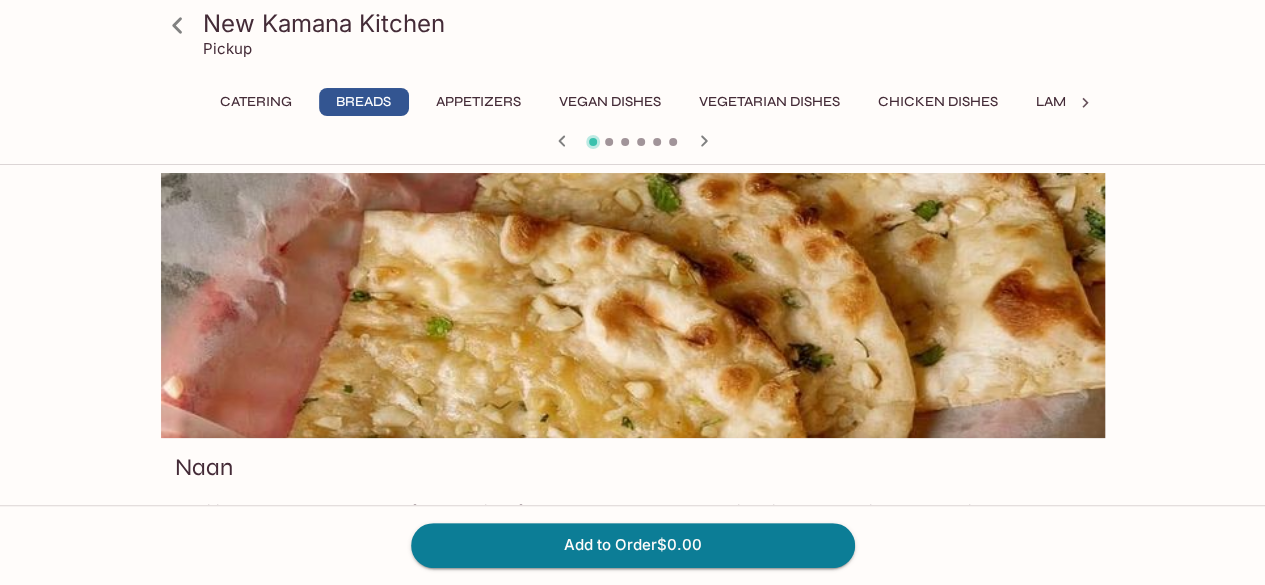 click on "Vegan Dishes" at bounding box center [610, 102] 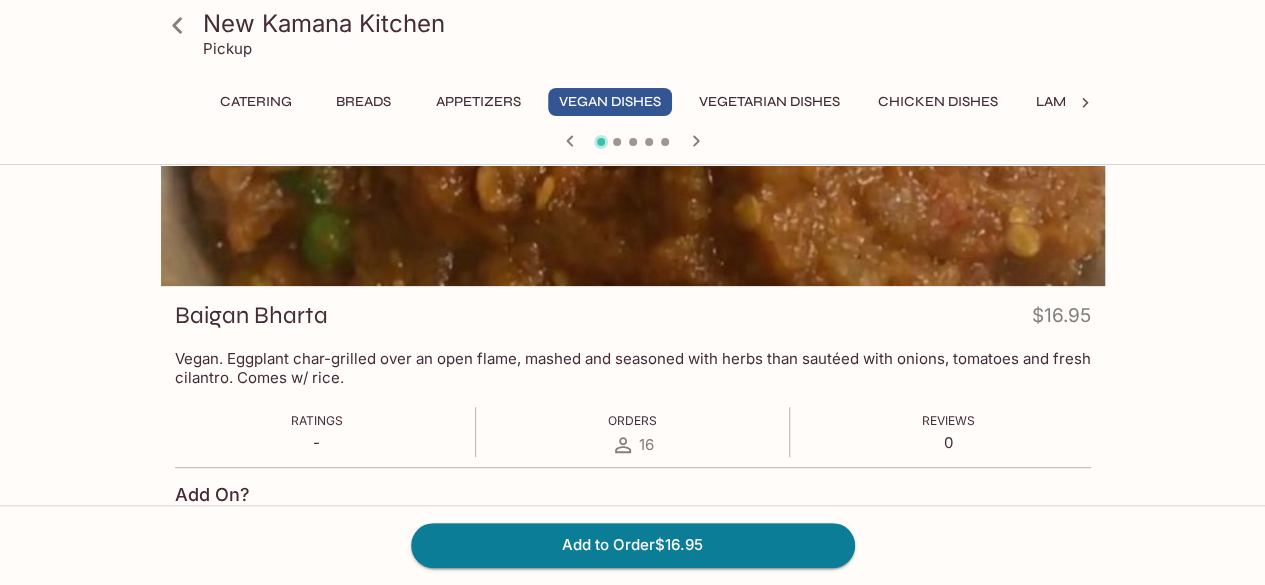 scroll, scrollTop: 169, scrollLeft: 0, axis: vertical 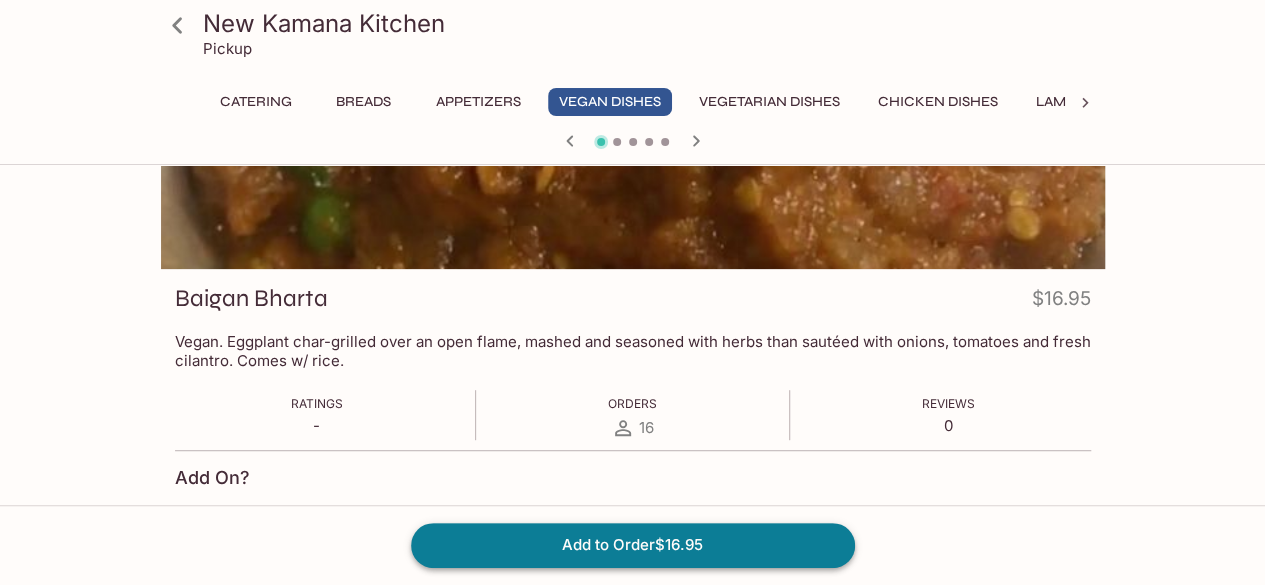 click on "Add to Order  $16.95" at bounding box center [633, 545] 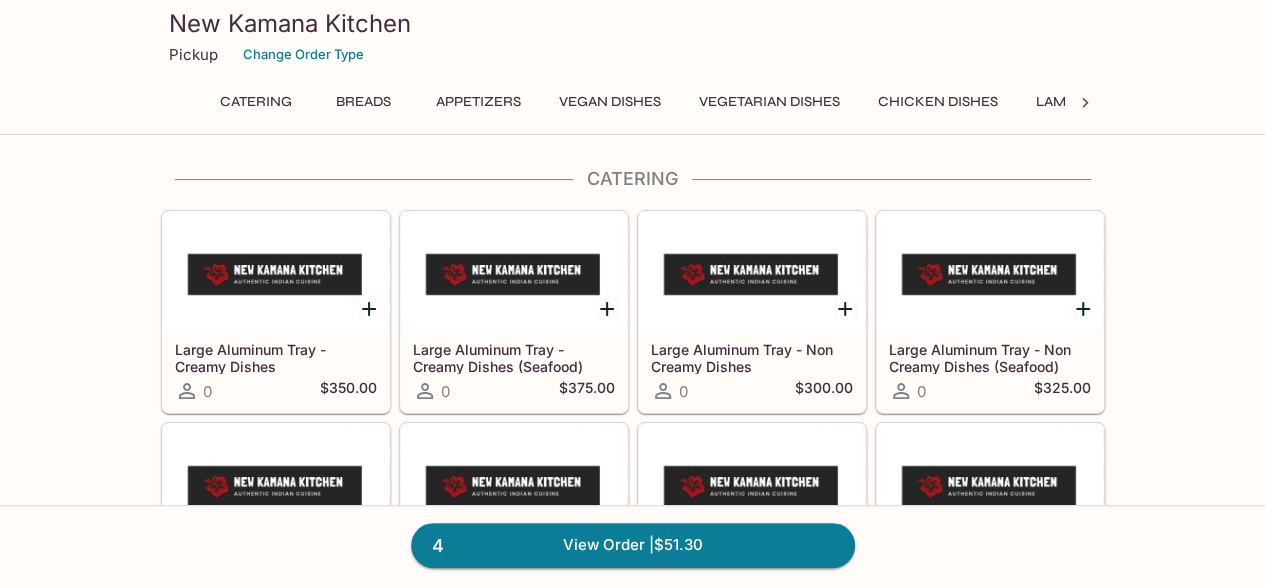 click 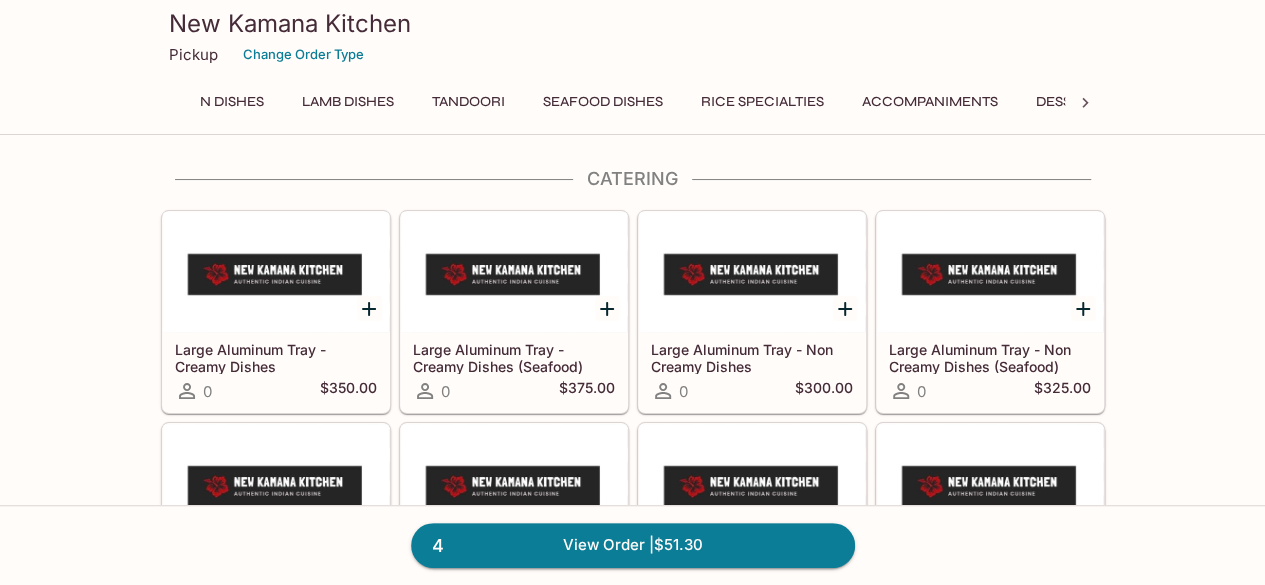 scroll, scrollTop: 0, scrollLeft: 831, axis: horizontal 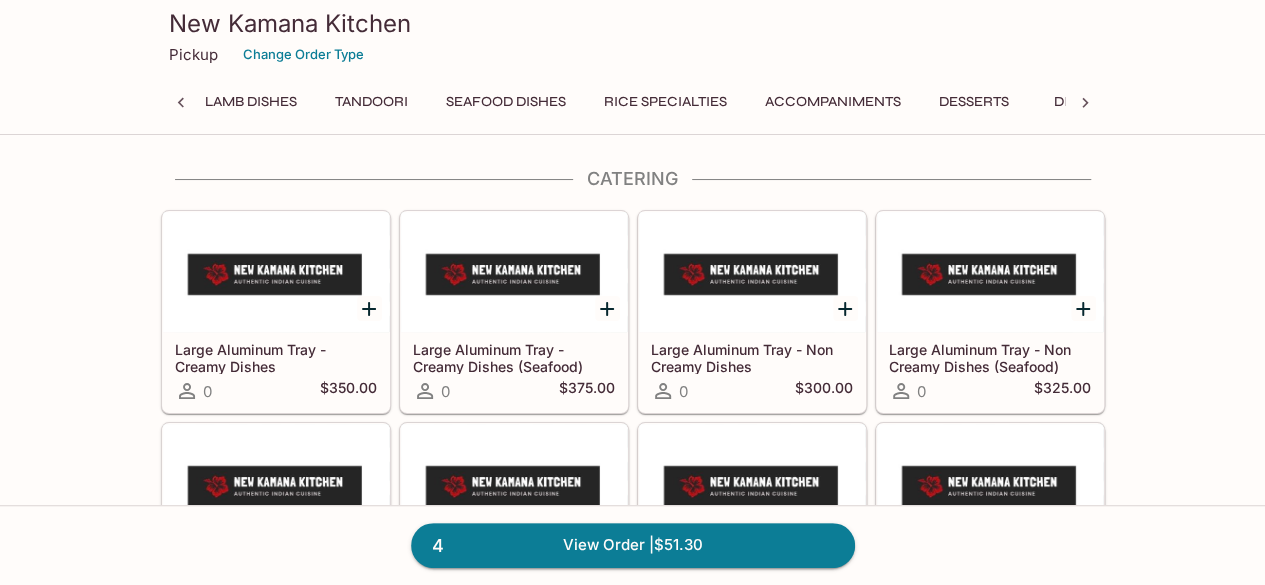 click on "Rice Specialties" at bounding box center [665, 102] 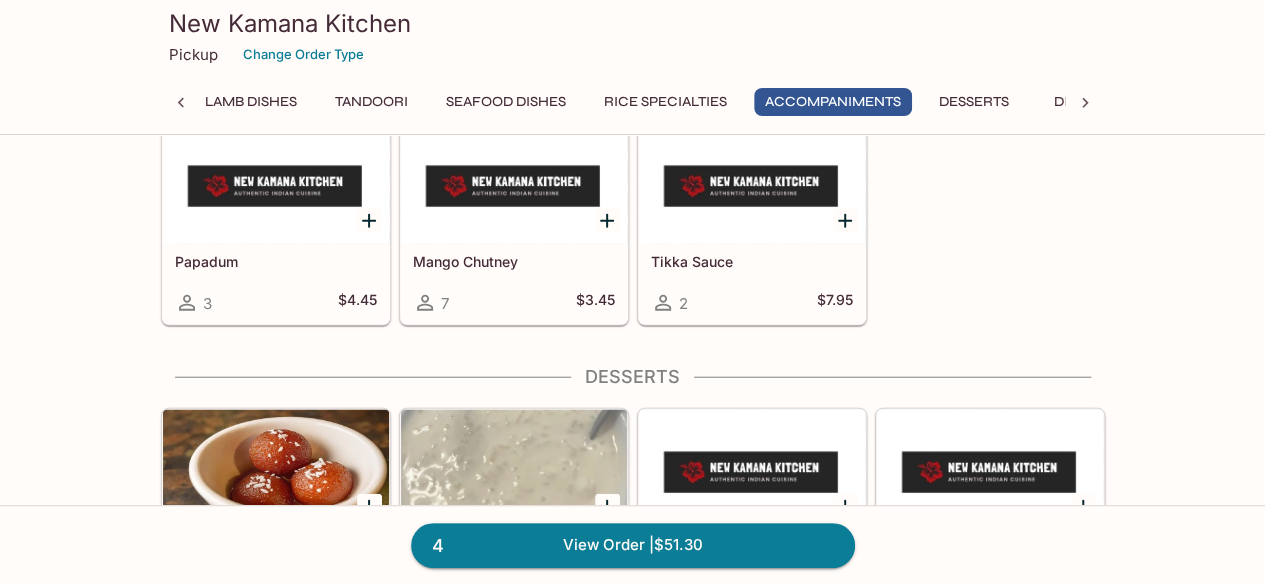scroll, scrollTop: 6128, scrollLeft: 0, axis: vertical 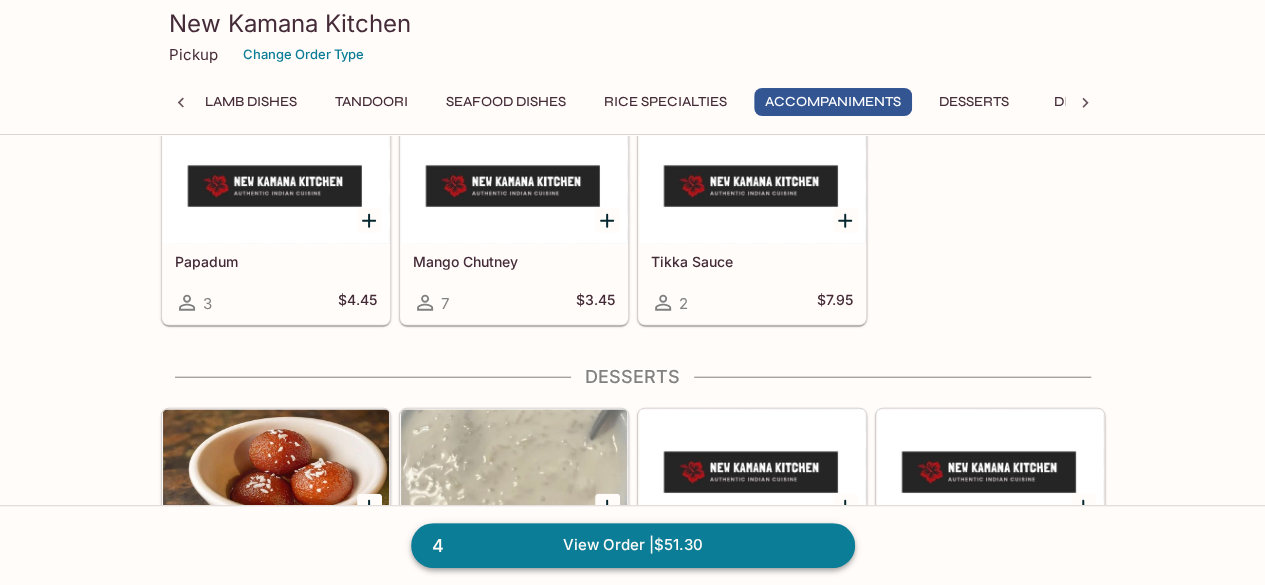 click on "4 View Order | $51.30" at bounding box center [633, 545] 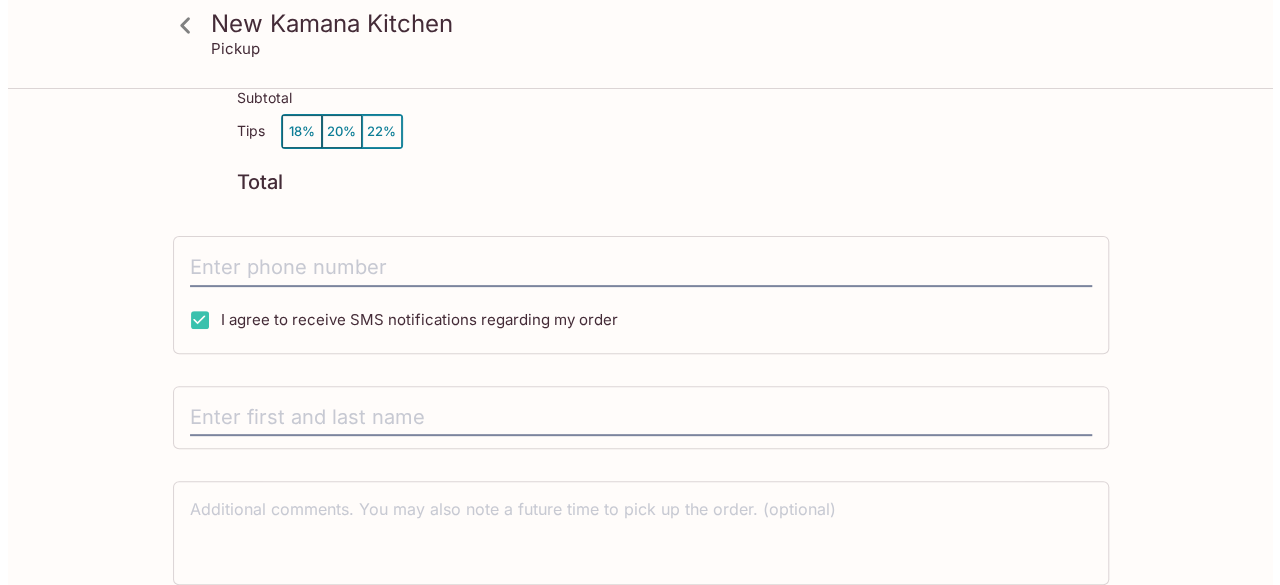 scroll, scrollTop: 0, scrollLeft: 0, axis: both 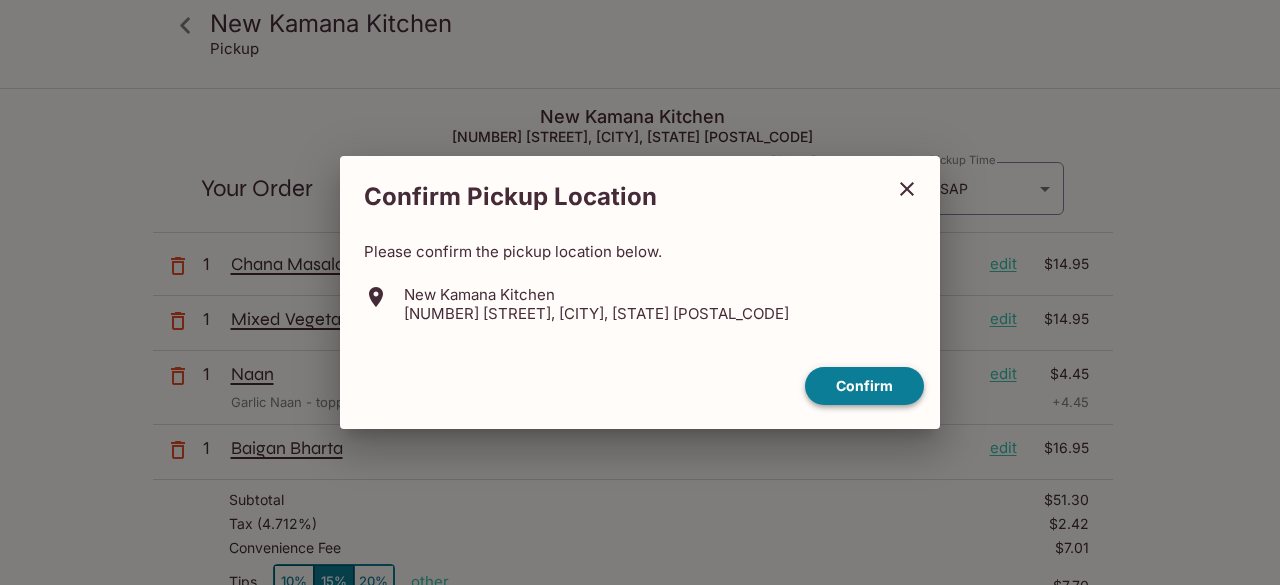 click on "Confirm" at bounding box center (864, 386) 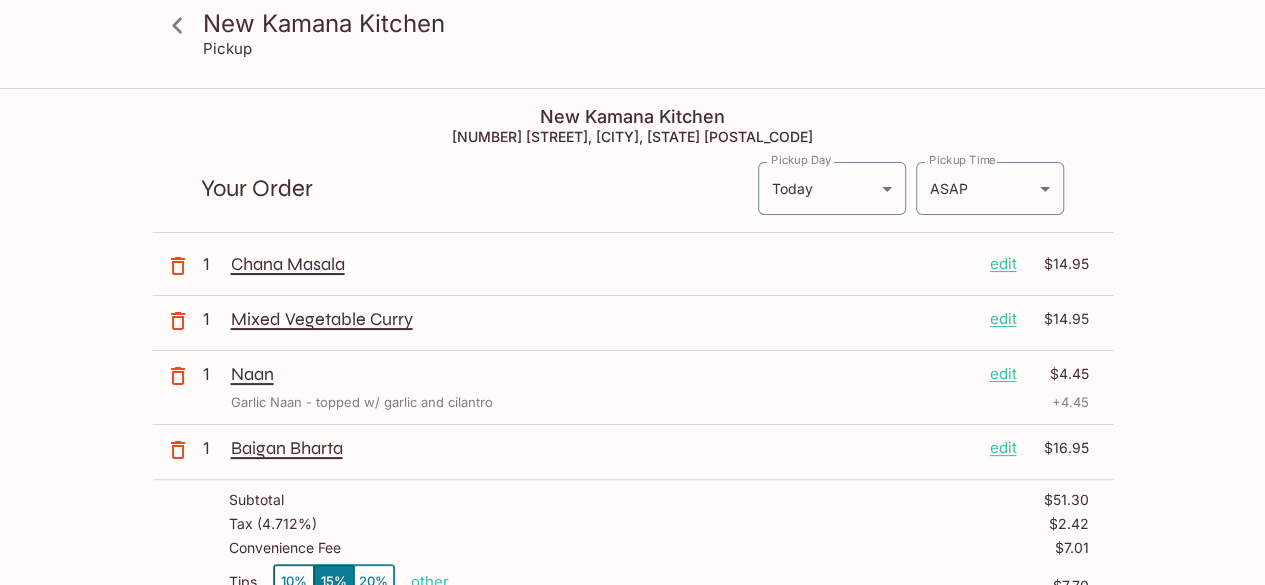 click on "edit" at bounding box center [1003, 319] 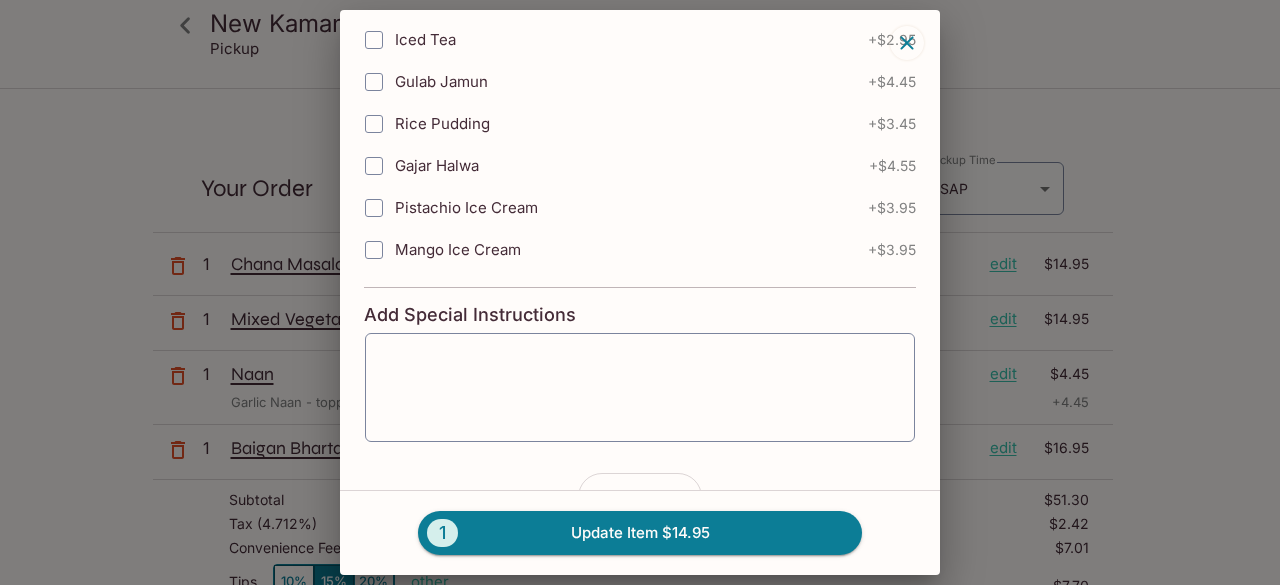 scroll, scrollTop: 634, scrollLeft: 0, axis: vertical 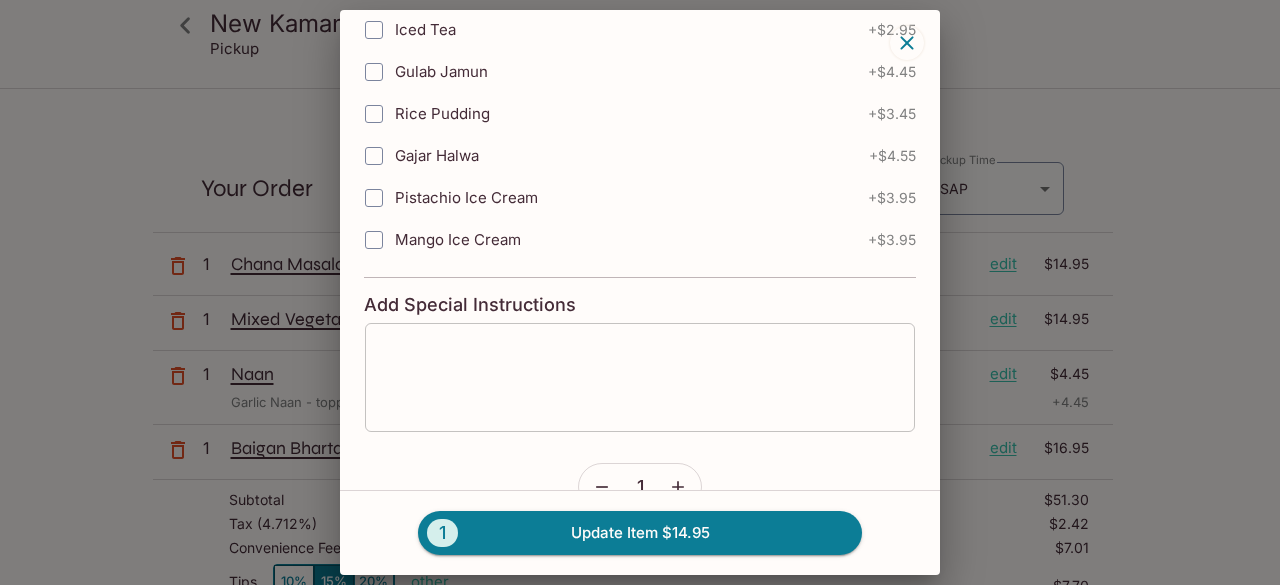 click at bounding box center (640, 377) 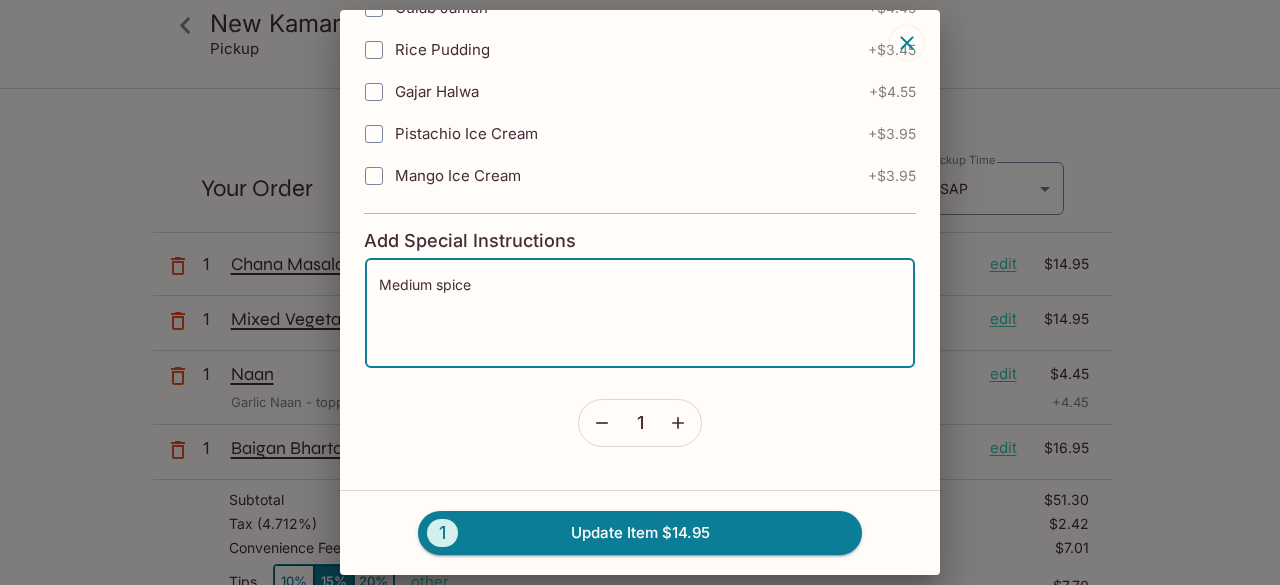 scroll, scrollTop: 752, scrollLeft: 0, axis: vertical 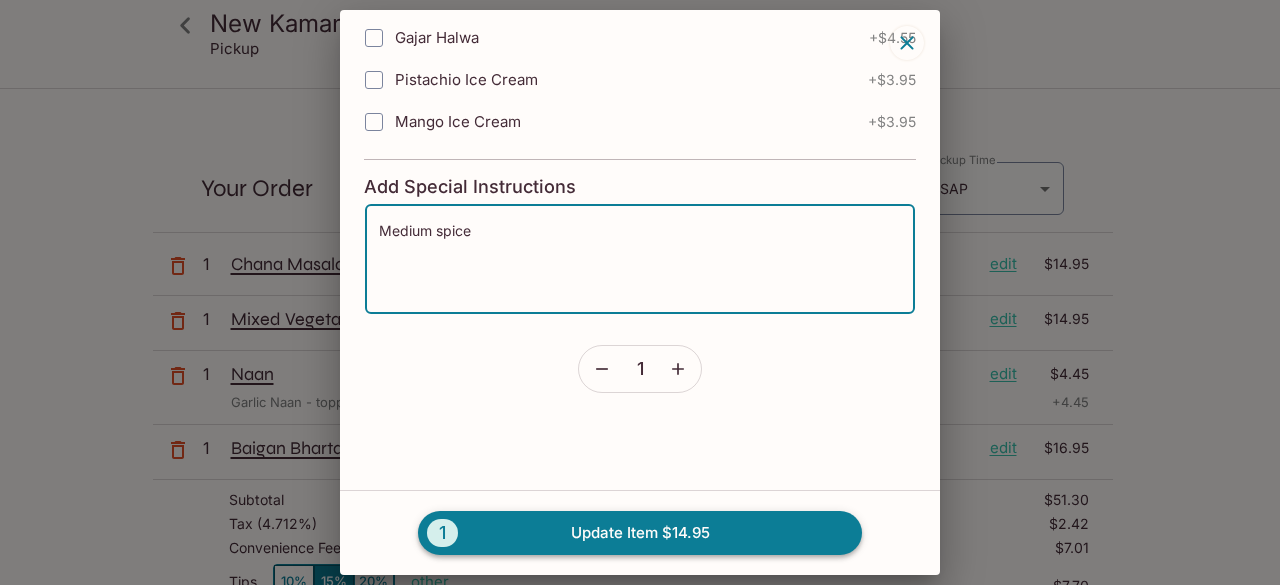 type on "Medium spice" 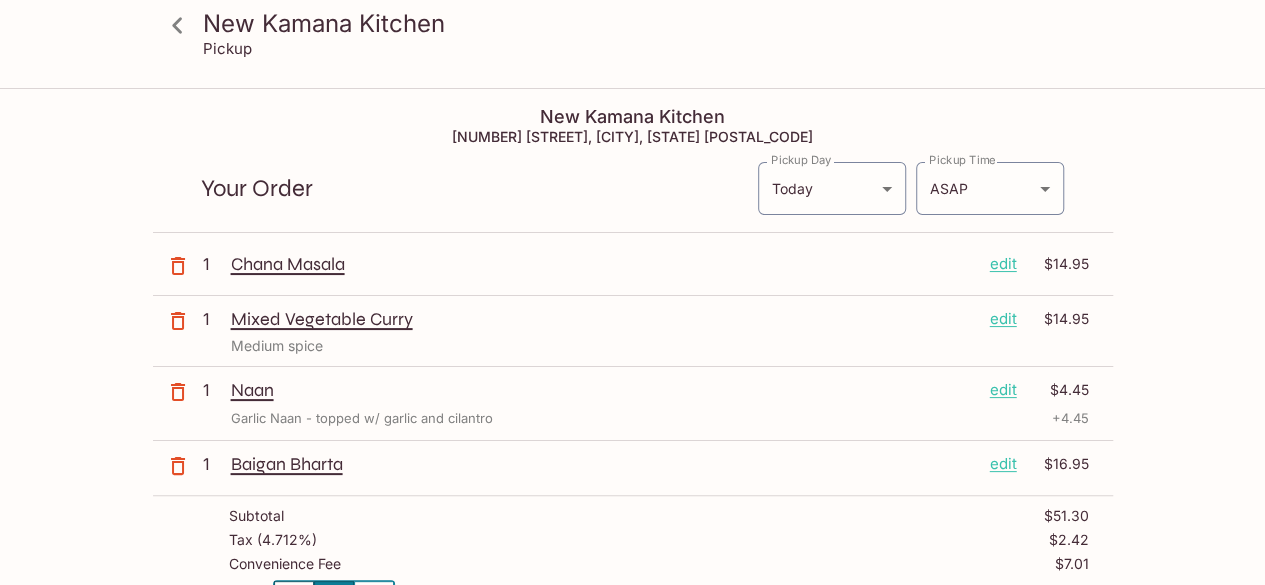 click on "Naan edit $4.45 Garlic Naan - topped w/ garlic and cilantro + 4.45" at bounding box center [660, 403] 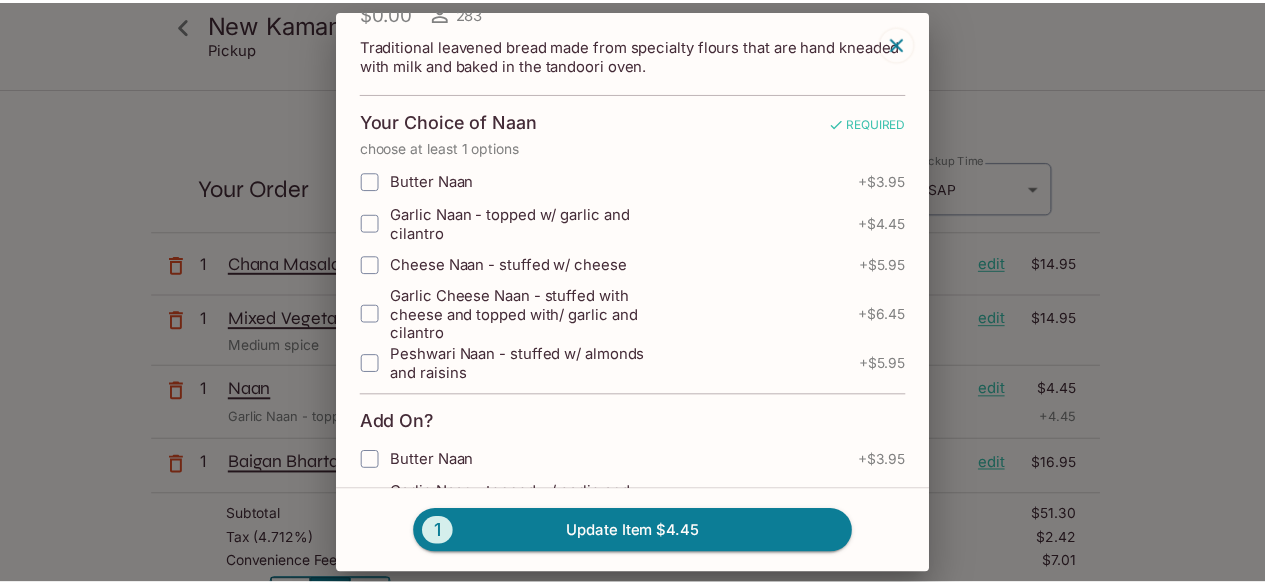 scroll, scrollTop: 58, scrollLeft: 0, axis: vertical 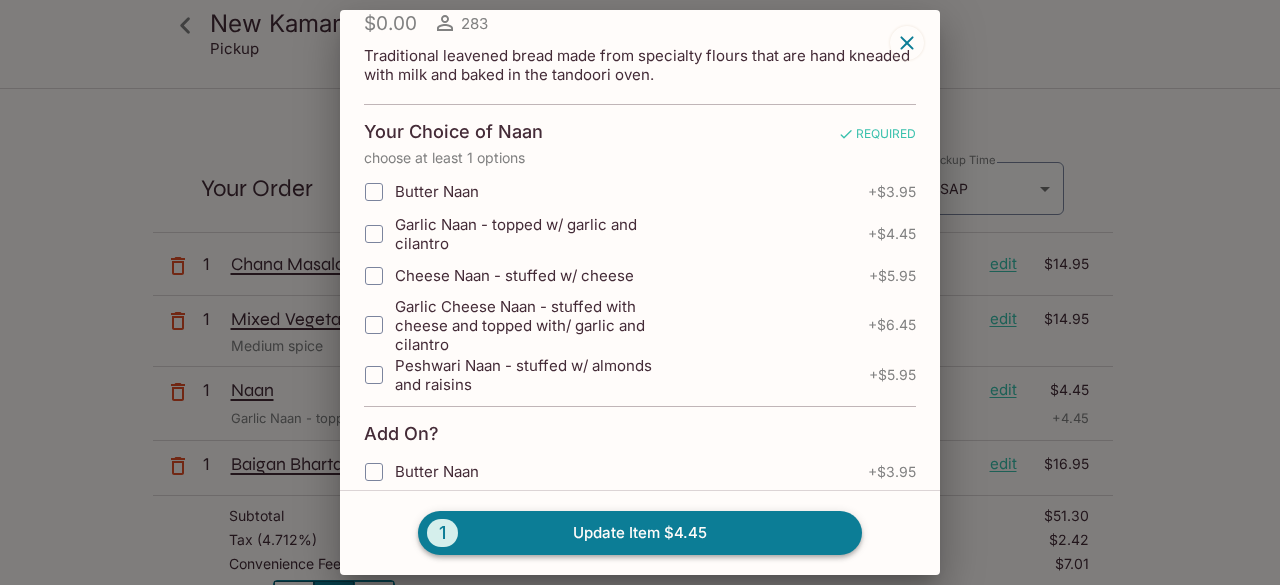 click on "1 Update Item $4.45" at bounding box center (640, 533) 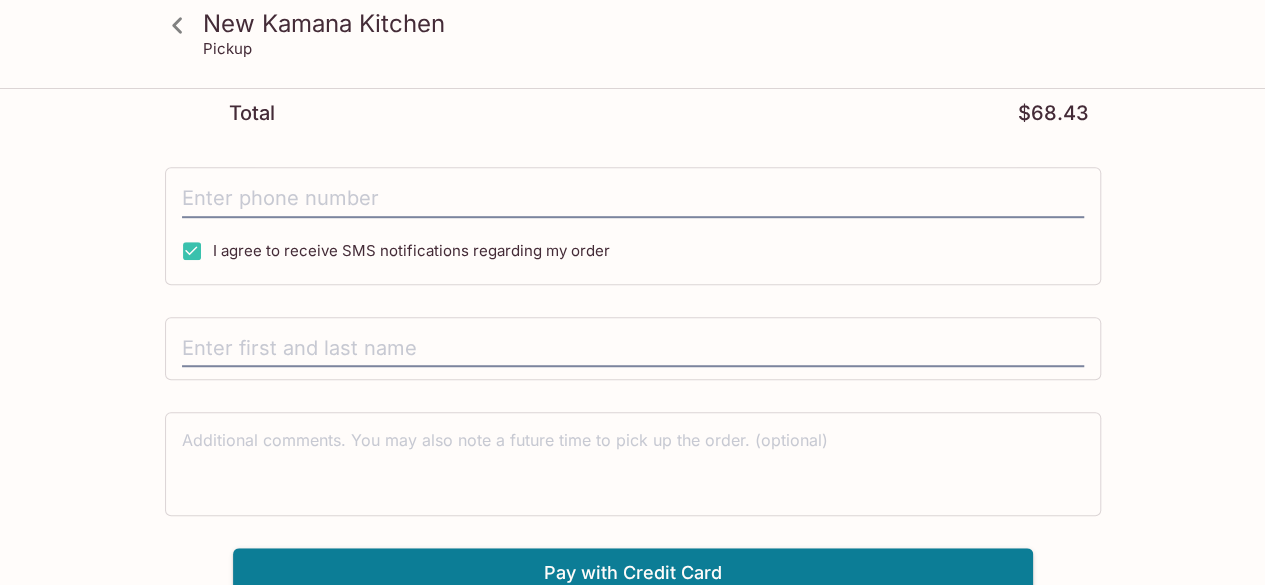 scroll, scrollTop: 540, scrollLeft: 0, axis: vertical 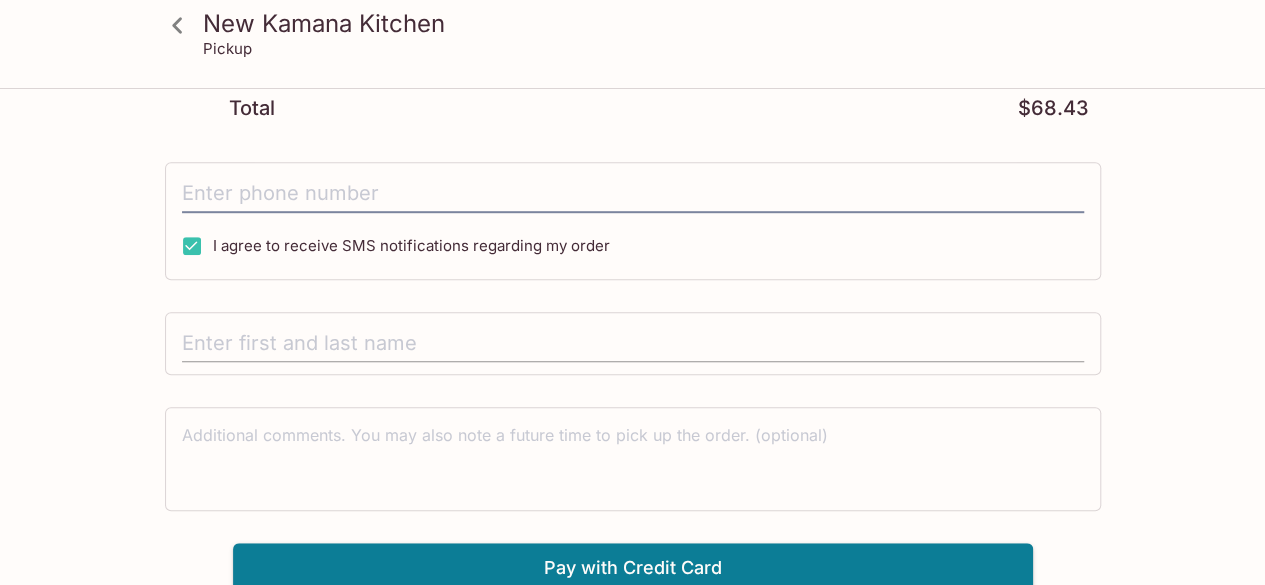 click at bounding box center (633, 344) 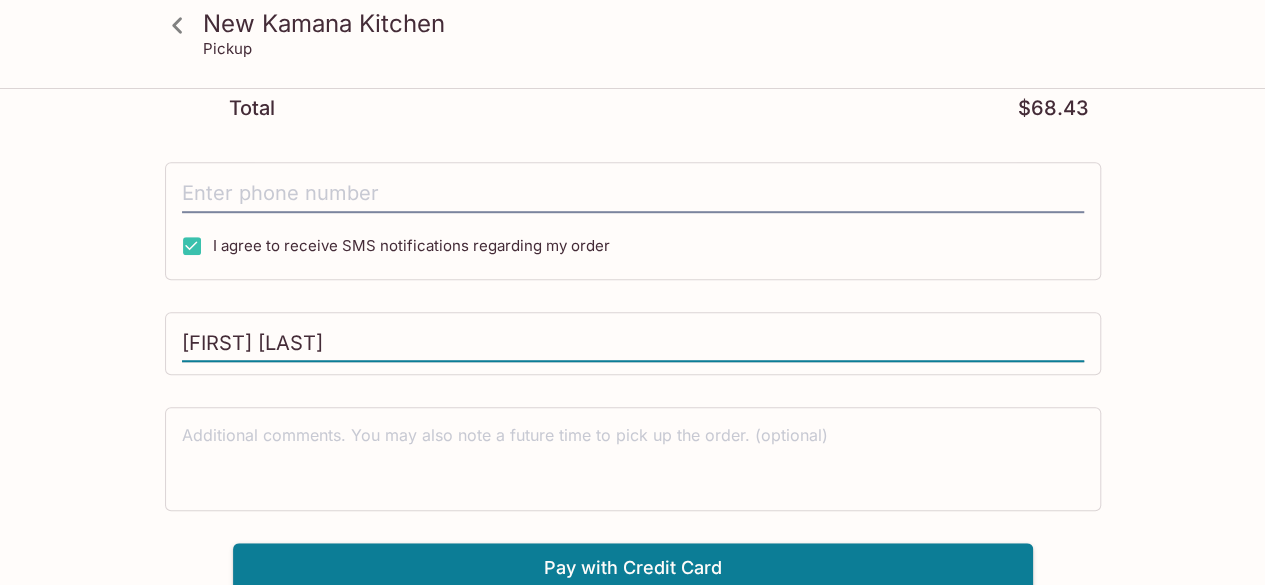 type on "[FIRST] [LAST]" 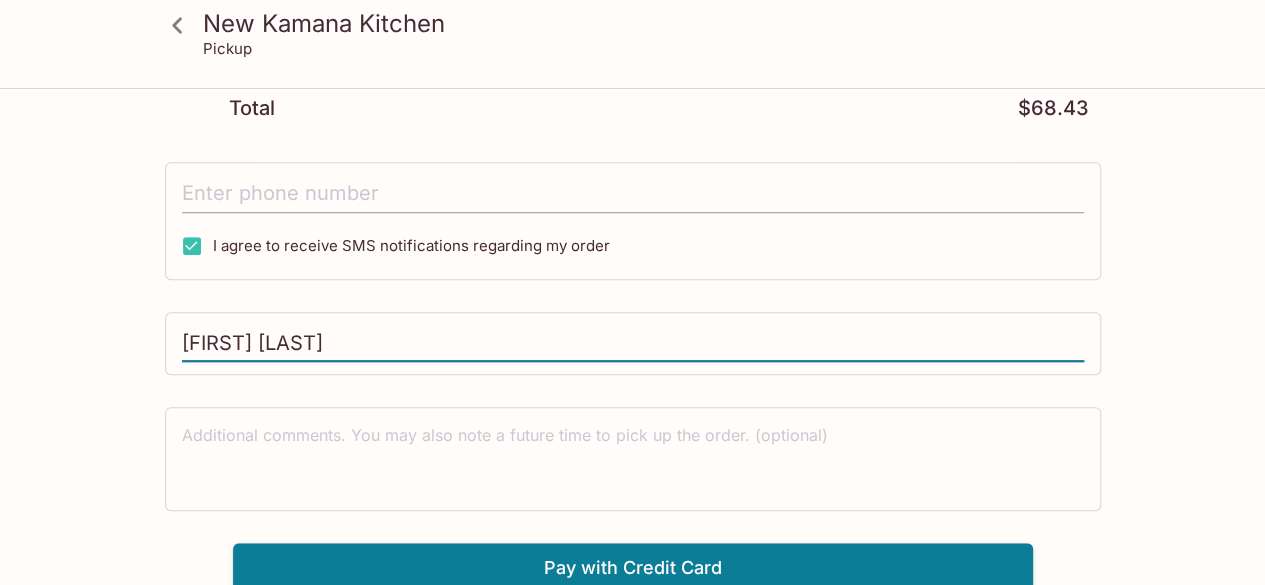 click at bounding box center (633, 194) 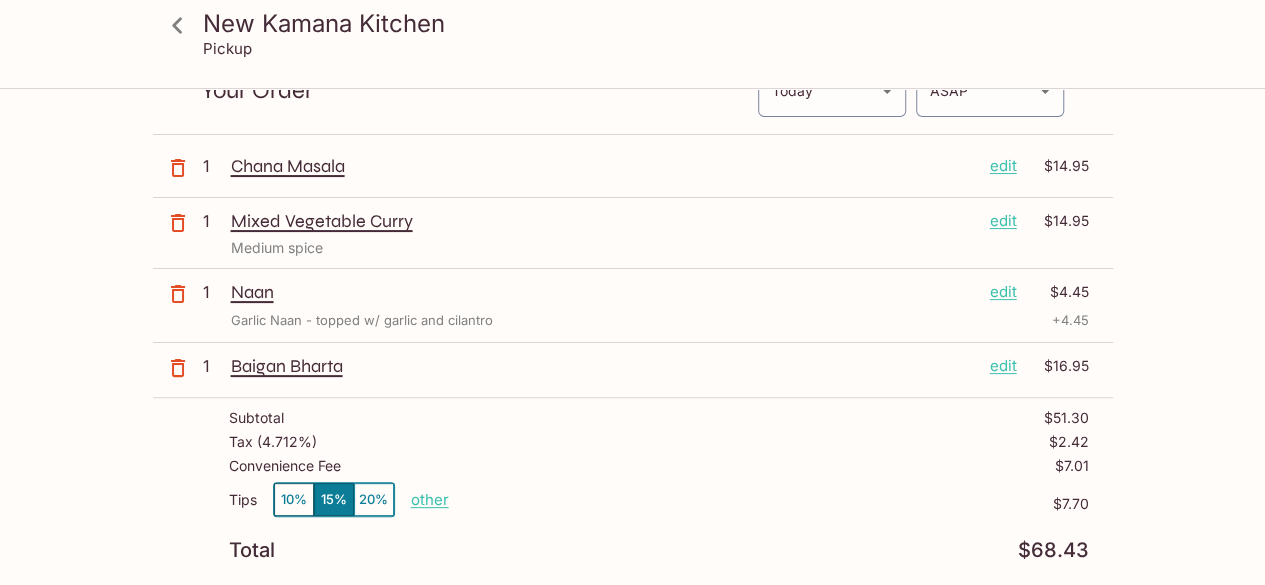 scroll, scrollTop: 0, scrollLeft: 0, axis: both 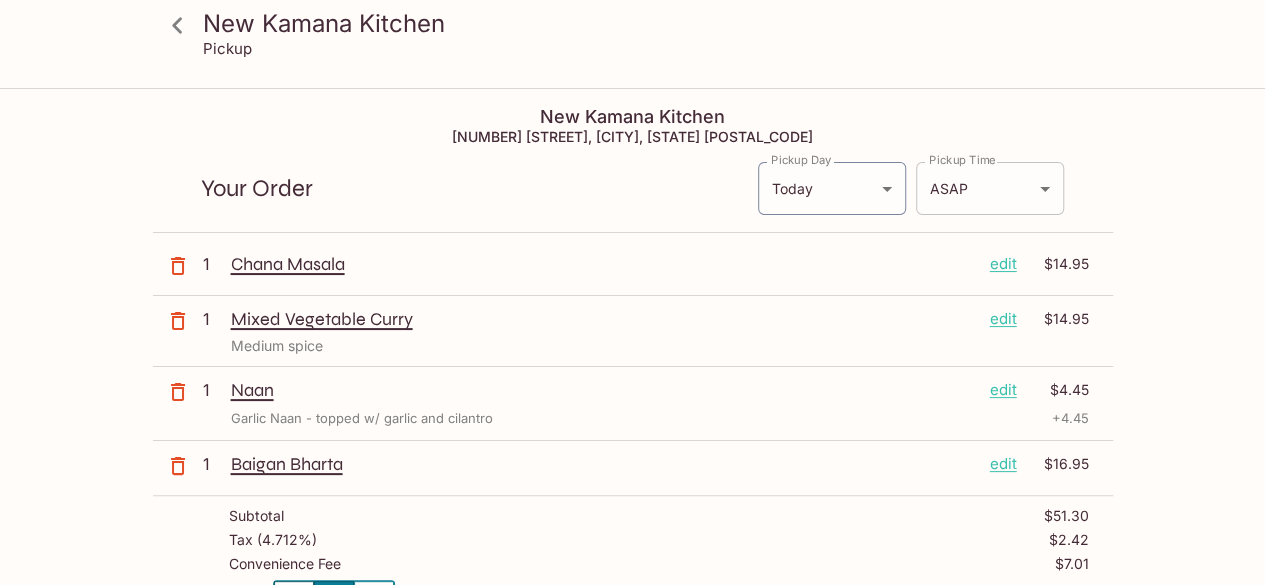 type on "([PHONE]) [PHONE]" 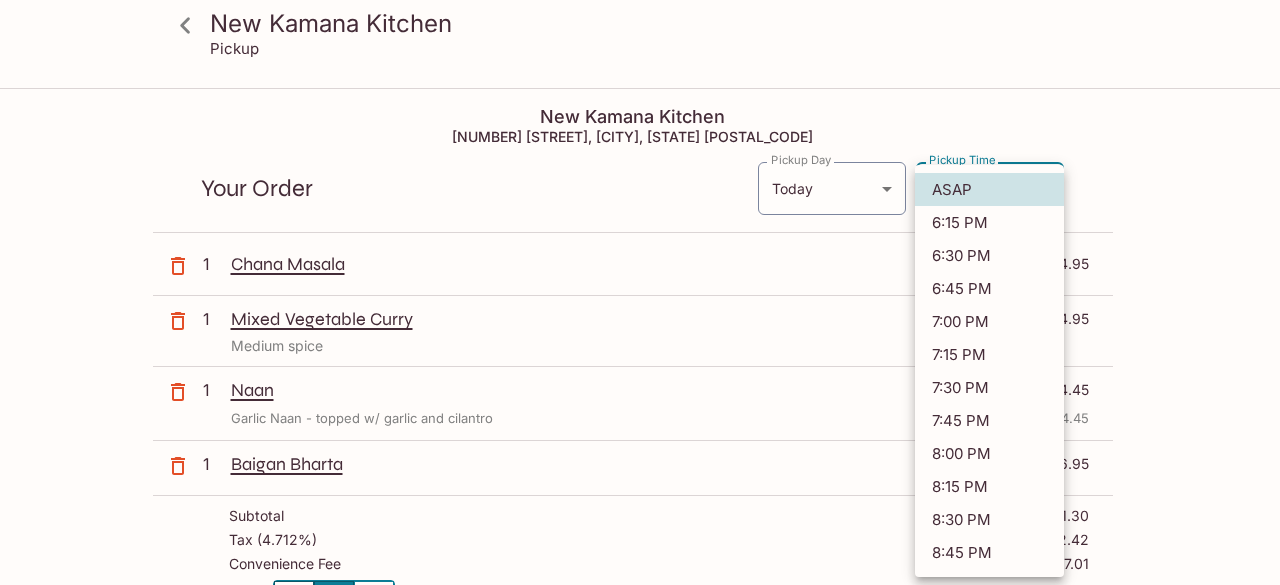 click at bounding box center [640, 292] 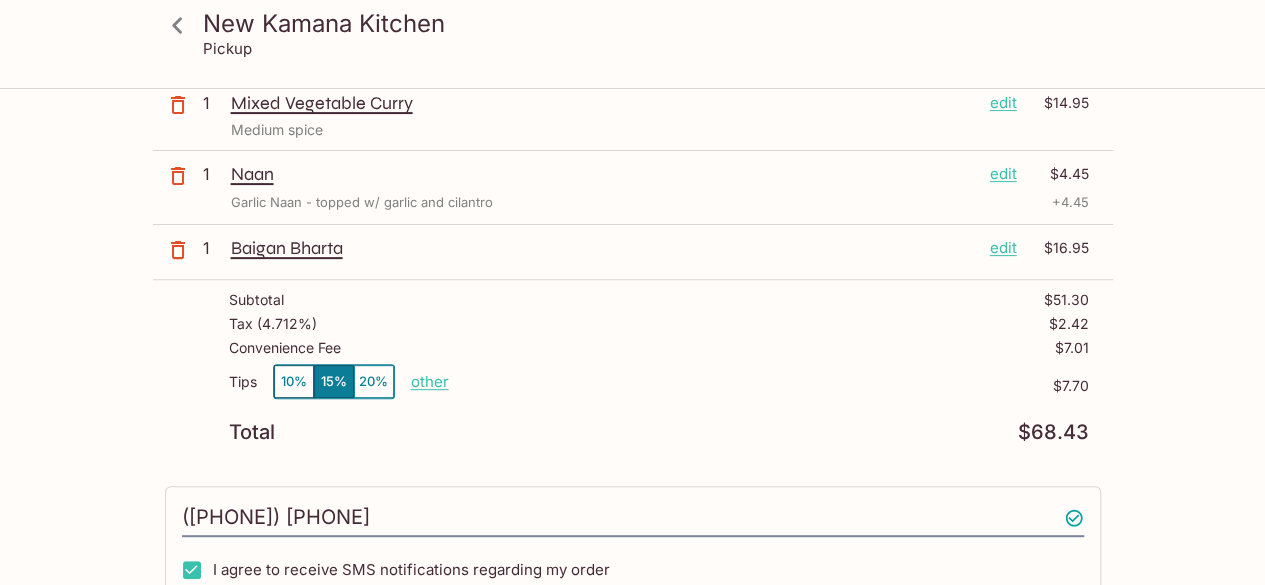 scroll, scrollTop: 0, scrollLeft: 0, axis: both 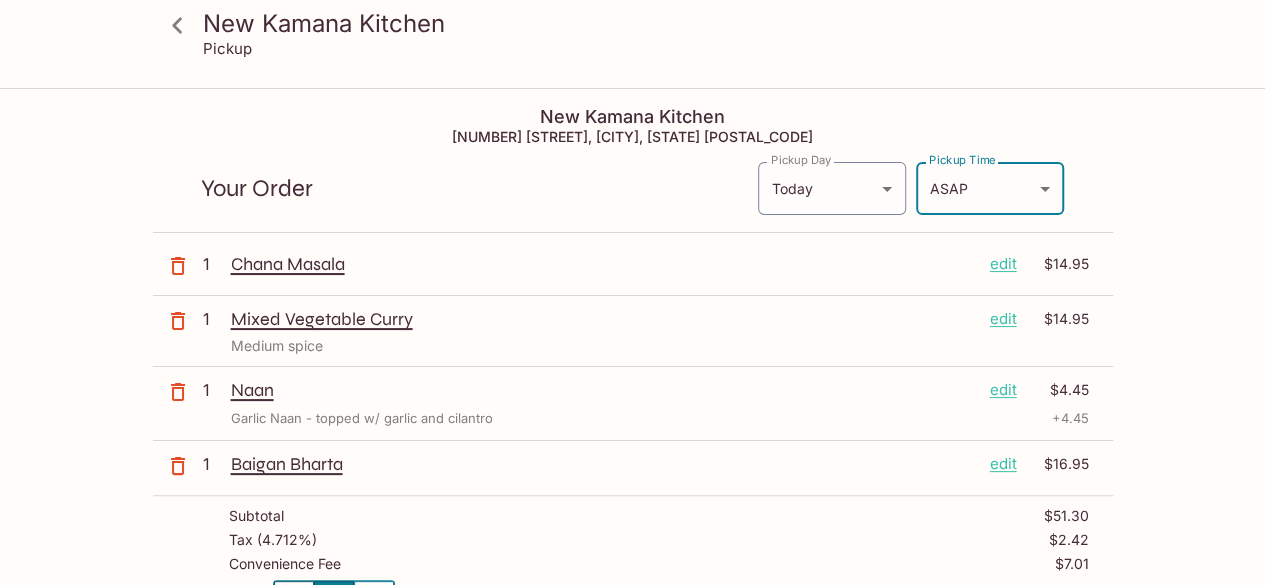click on "New Kamana Kitchen Pickup New Kamana Kitchen [NUMBER] [STREET], [CITY], [STATE] [POSTAL_CODE] Your Order Pickup Day Today Today Pickup Day Pickup Time ASAP ASAP Pickup Time 1 Chana Masala edit $14.95 1 Mixed Vegetable Curry edit $14.95 Medium spice 1 Naan edit $4.45 Garlic Naan - topped w/ garlic and cilantro + 4.45 1 Baigan Bharta edit $16.95 Subtotal $51.30 Tax ( 4.712% ) $2.42 Convenience Fee $7.01 Tips 10% 15% 20% other $7.70 Total $68.43 ([PHONE]) I agree to receive SMS notifications regarding my order [FIRST] [LAST] x Pay with Credit Card New Kamana Kitchen | Powered by Beluga" at bounding box center (632, 382) 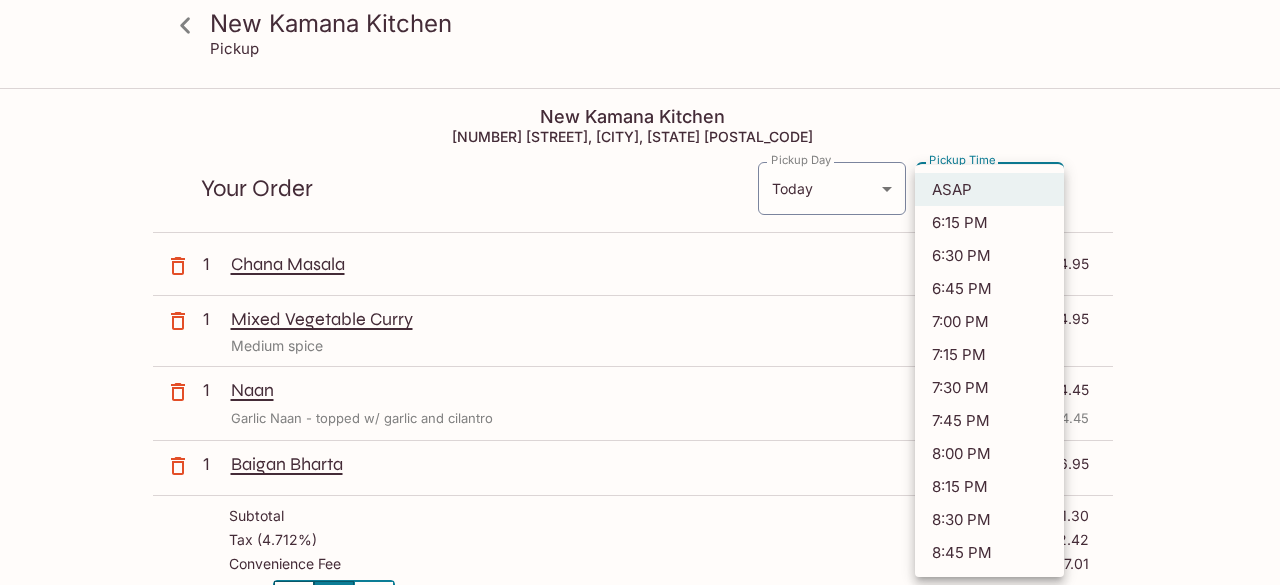 click on "6:15 PM" at bounding box center [989, 222] 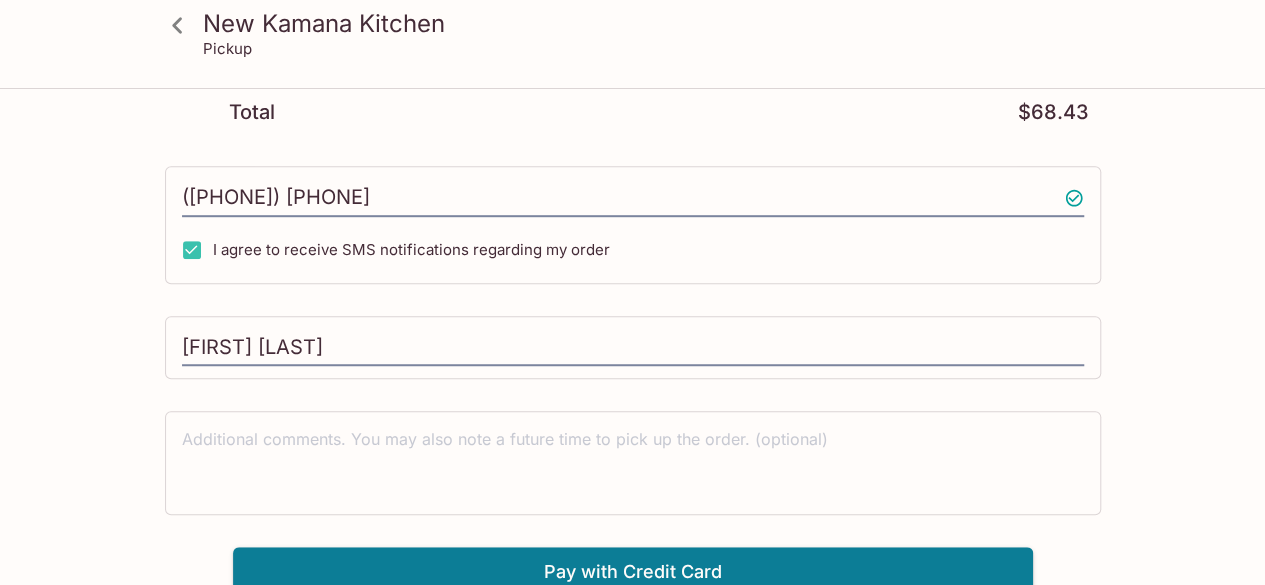 scroll, scrollTop: 540, scrollLeft: 0, axis: vertical 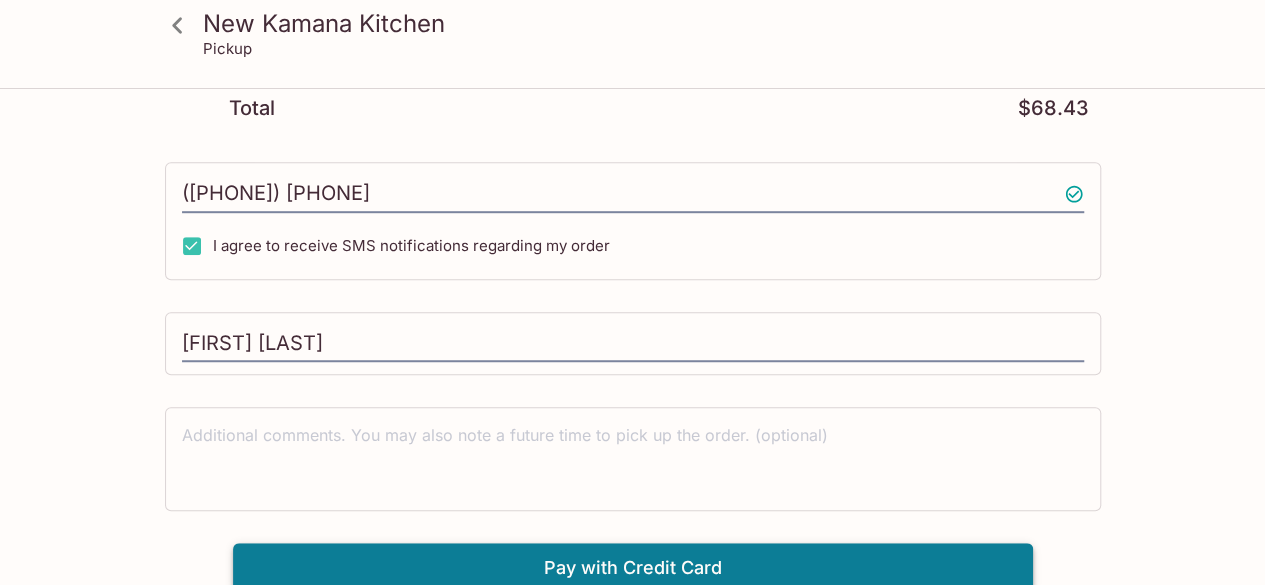 click on "Pay with Credit Card" at bounding box center (633, 568) 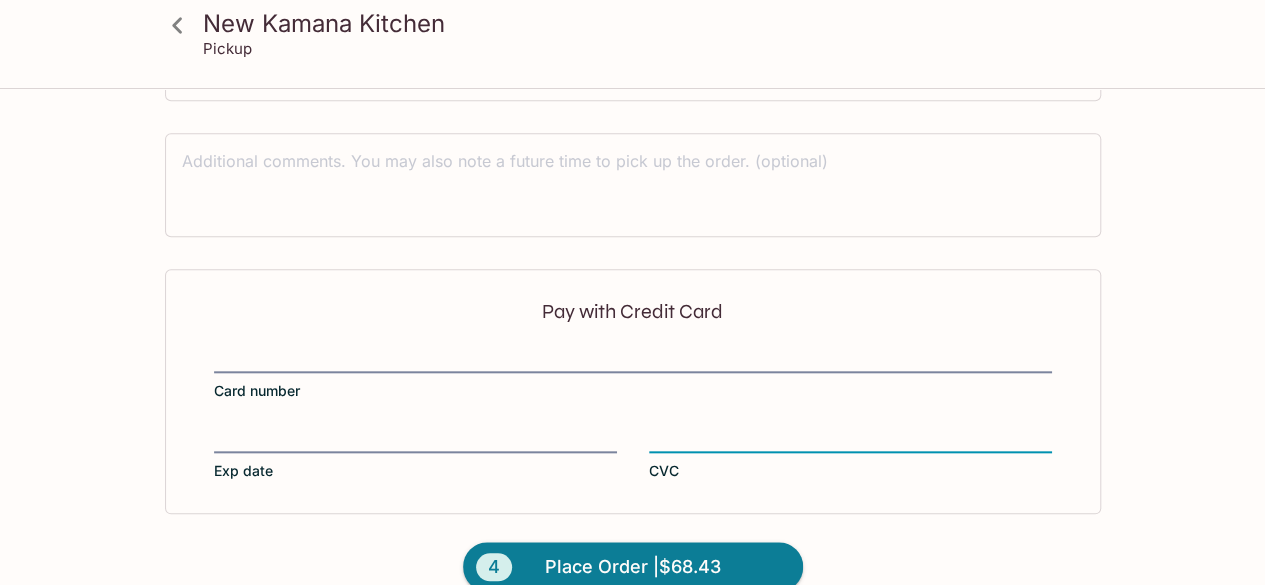 scroll, scrollTop: 840, scrollLeft: 0, axis: vertical 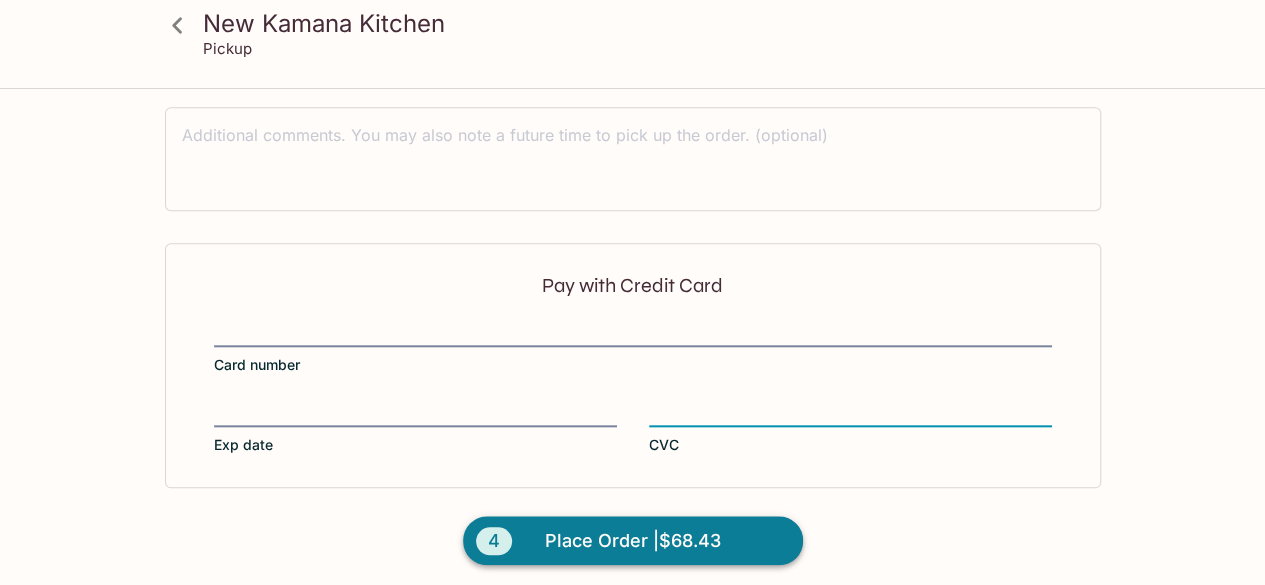 click on "Place Order | $68.43" at bounding box center (633, 541) 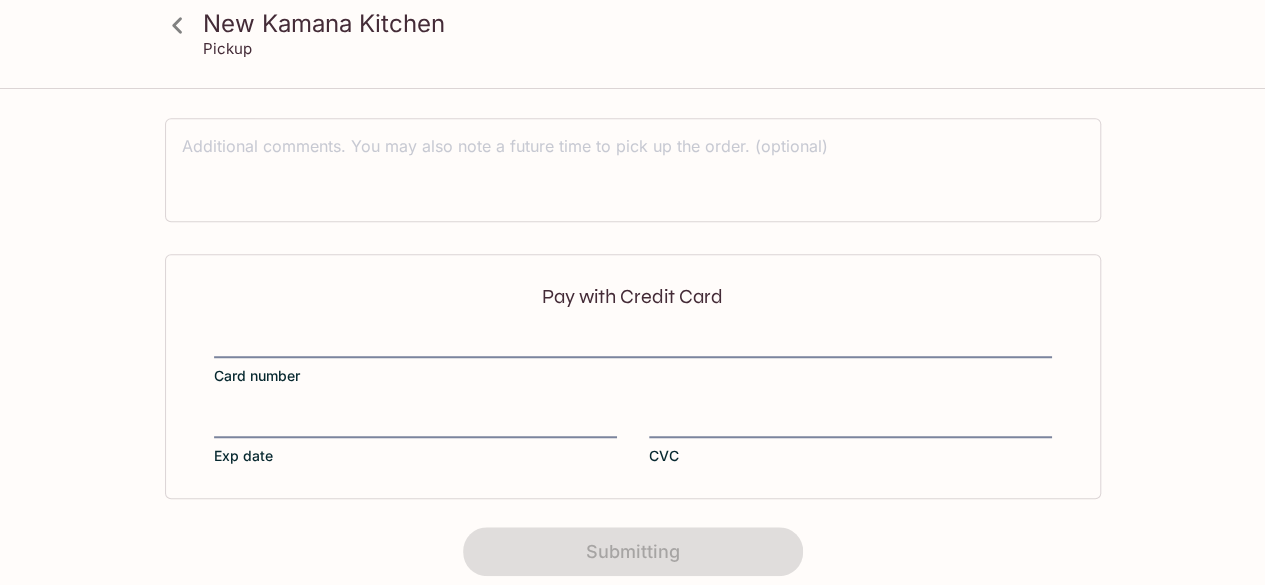 scroll, scrollTop: 582, scrollLeft: 0, axis: vertical 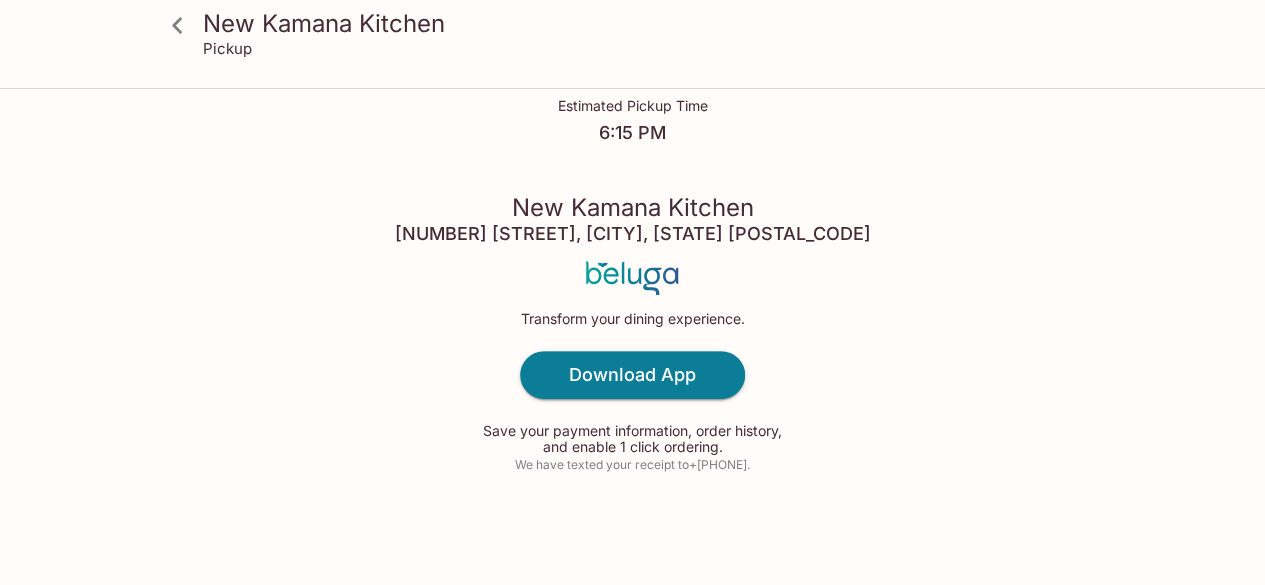 click on "Order Submitted! Order # [NUMBER] Estimated Pickup Time 6:15 PM New Kamana Kitchen [NUMBER] [STREET], [CITY], [STATE] [POSTAL_CODE] Transform your dining experience. Download App Save your payment information, order history, and enable 1 click ordering. We have texted your receipt to +[PHONE] ." at bounding box center (632, 223) 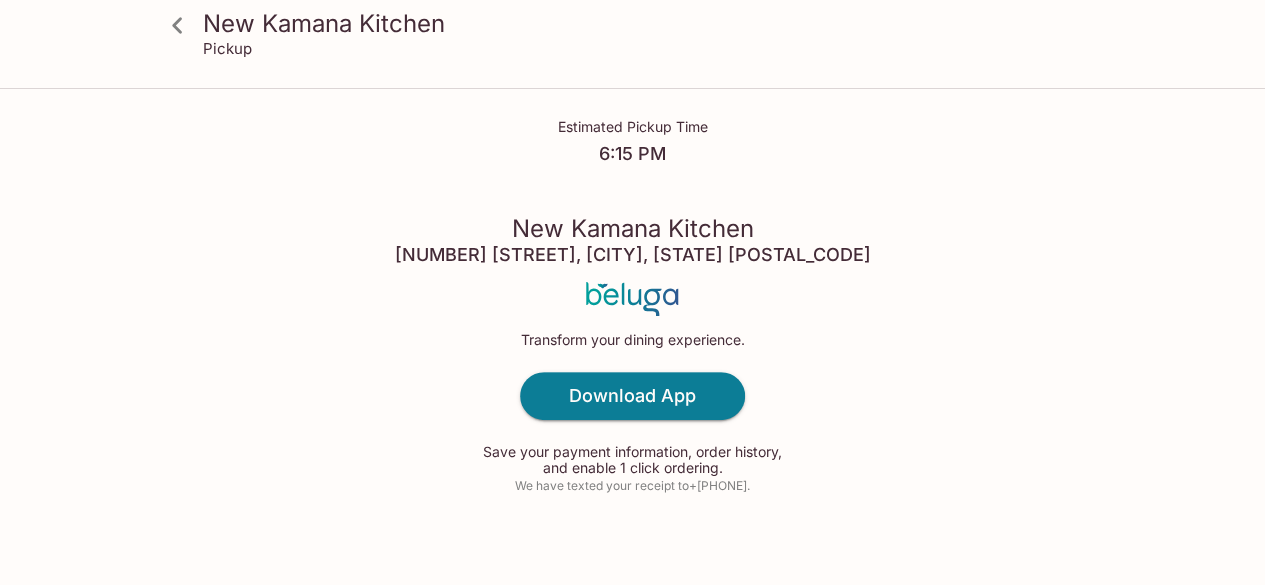 scroll, scrollTop: 0, scrollLeft: 0, axis: both 